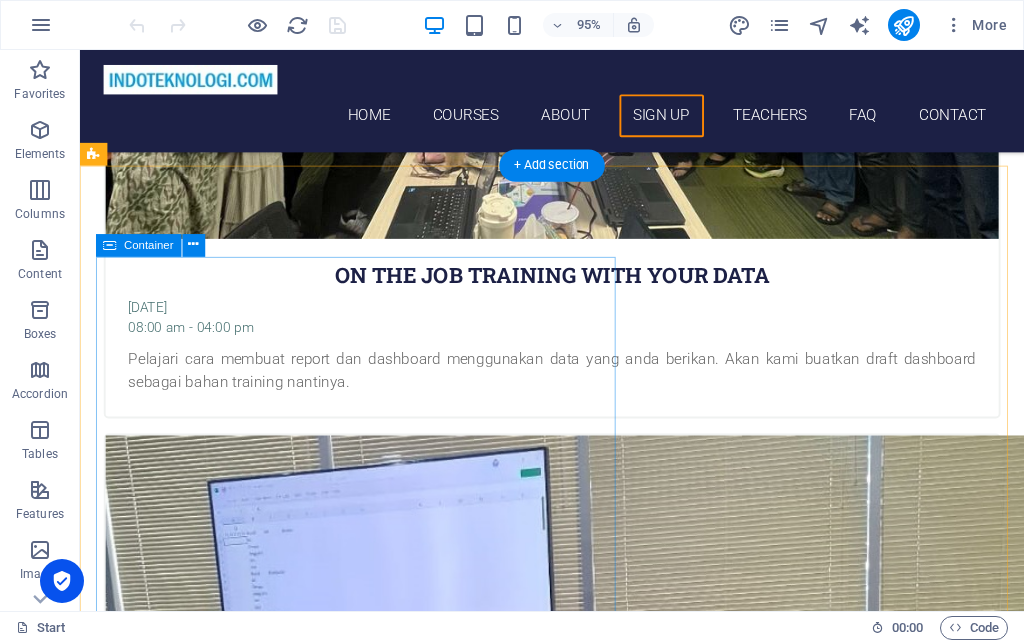 scroll, scrollTop: 4284, scrollLeft: 0, axis: vertical 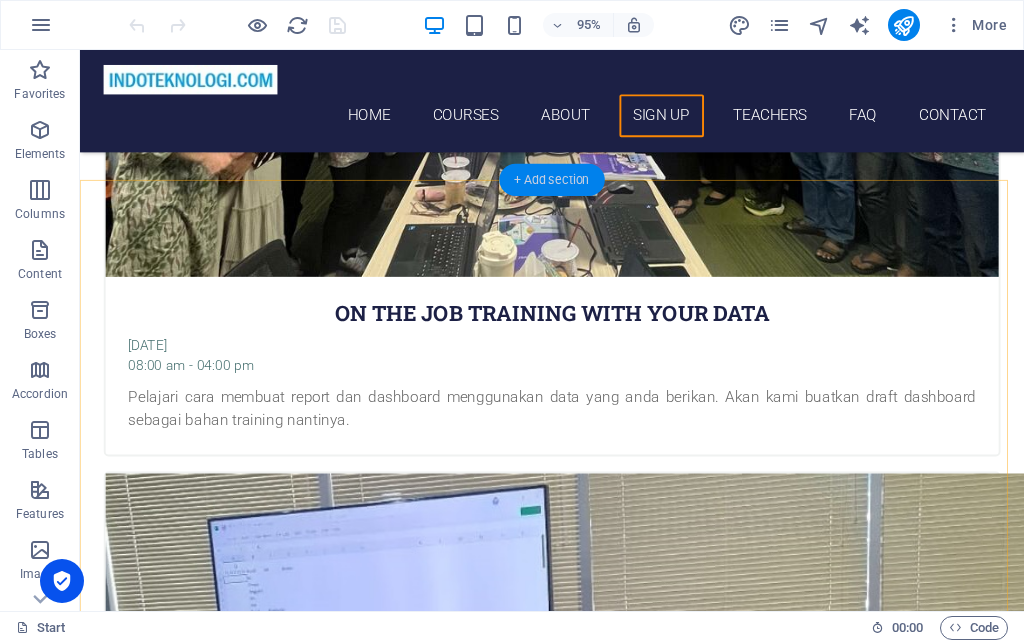 drag, startPoint x: 550, startPoint y: 185, endPoint x: 143, endPoint y: 174, distance: 407.14862 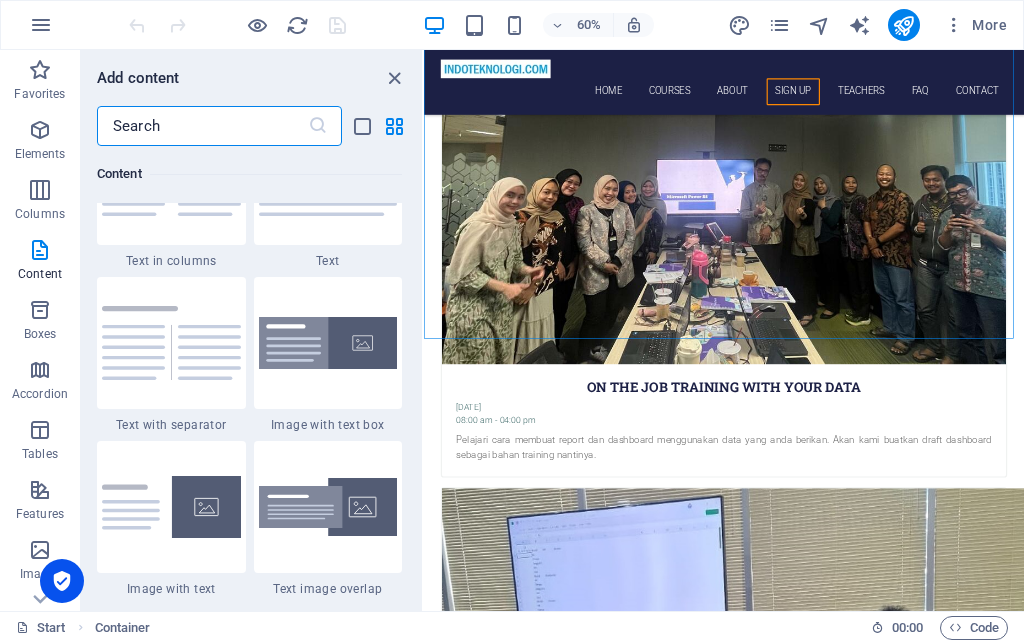 scroll, scrollTop: 3679, scrollLeft: 0, axis: vertical 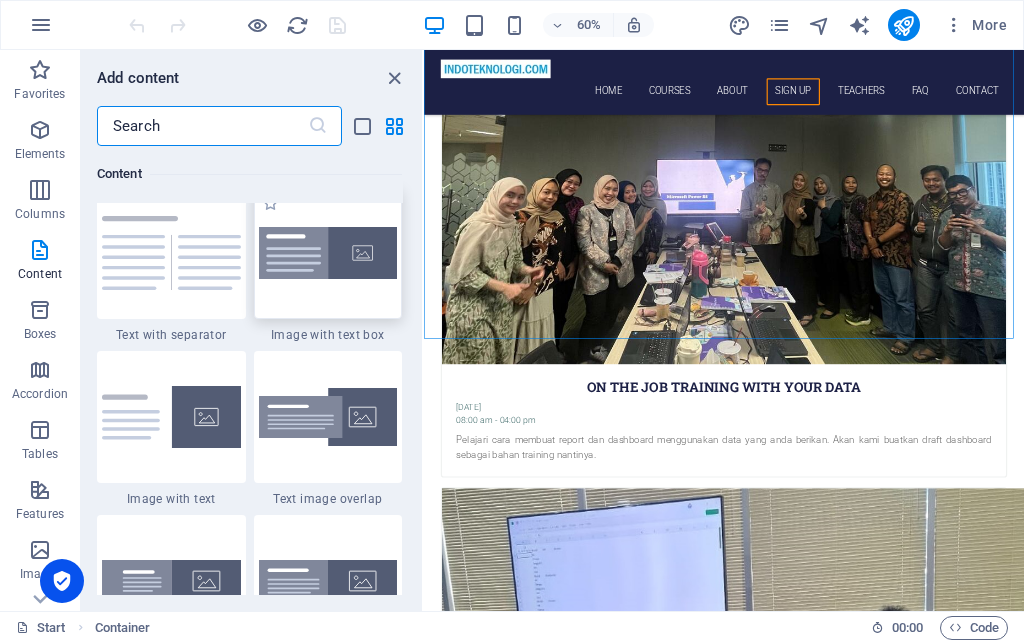 click at bounding box center (328, 253) 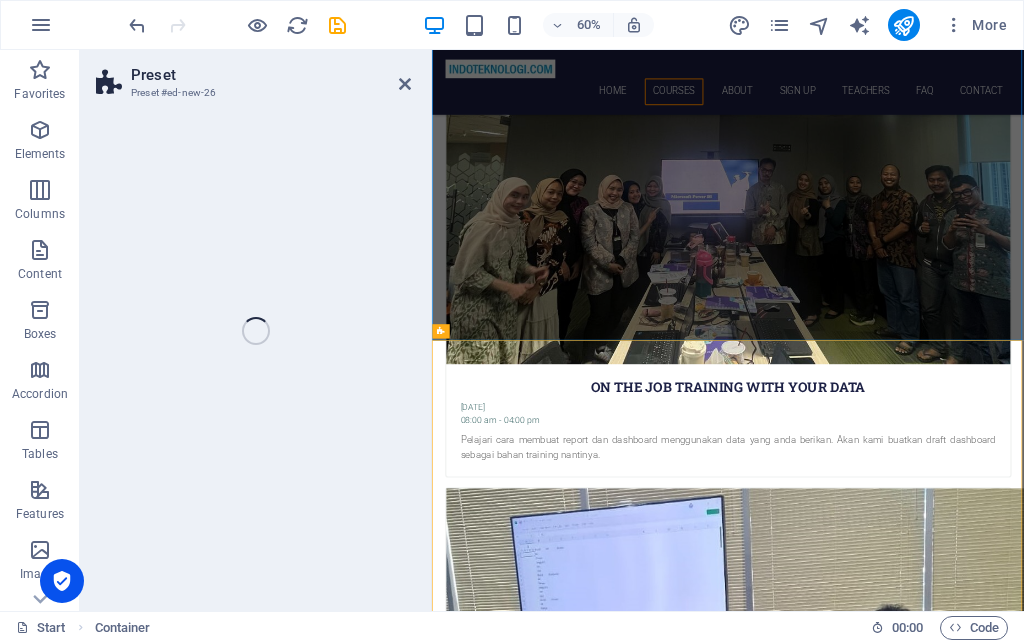 scroll, scrollTop: 4281, scrollLeft: 0, axis: vertical 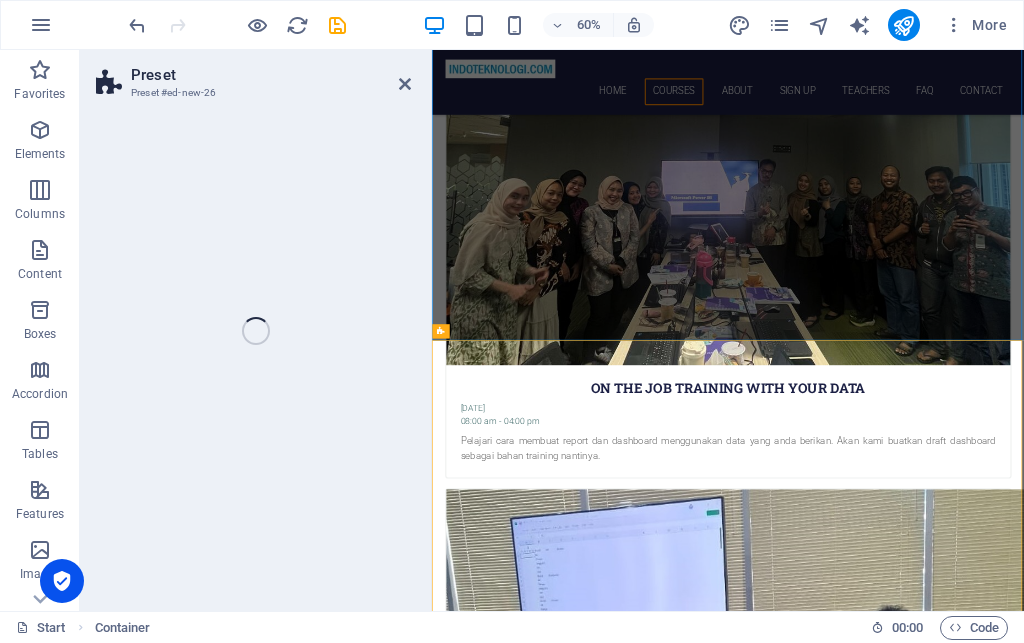 select on "rem" 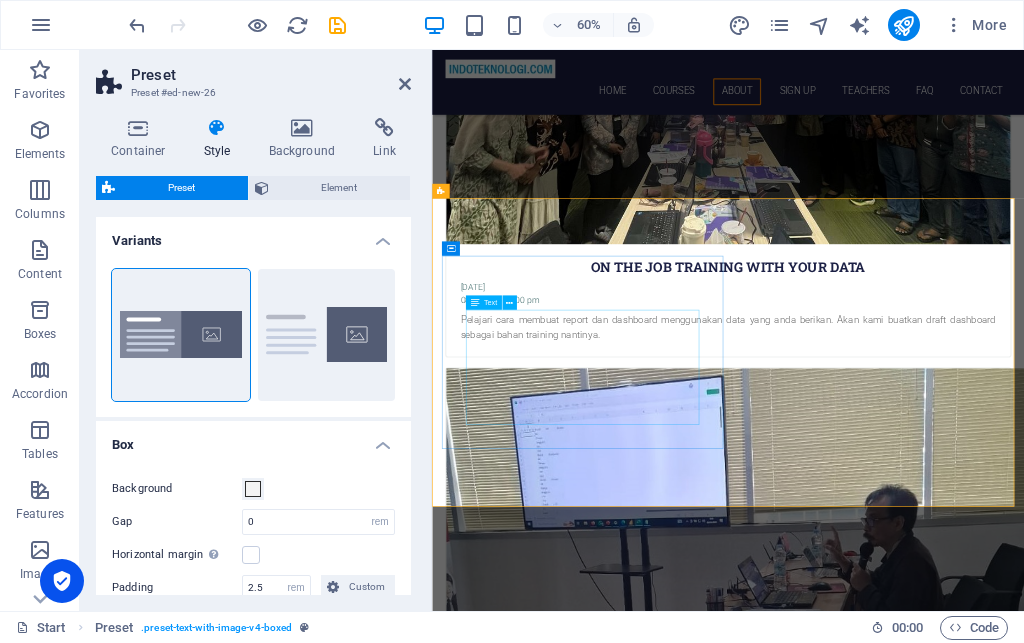 scroll, scrollTop: 4586, scrollLeft: 0, axis: vertical 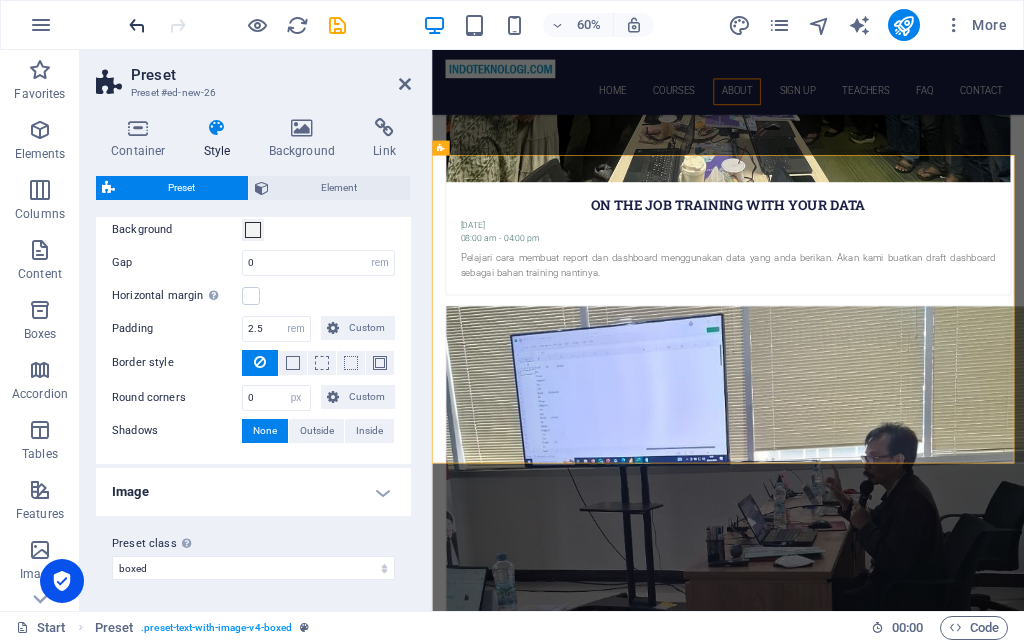 click at bounding box center (137, 25) 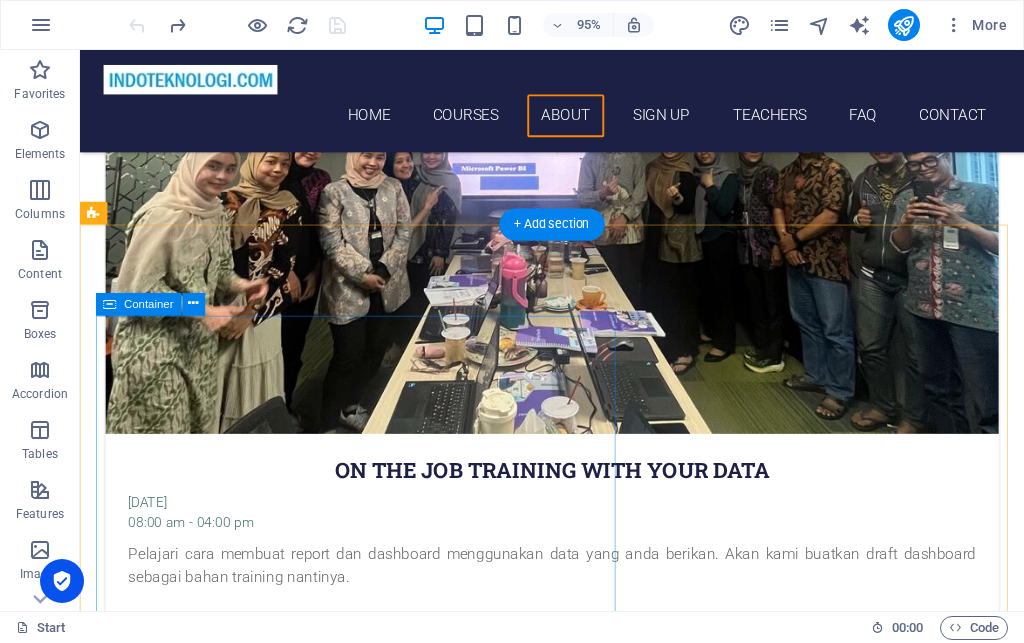 scroll, scrollTop: 4090, scrollLeft: 0, axis: vertical 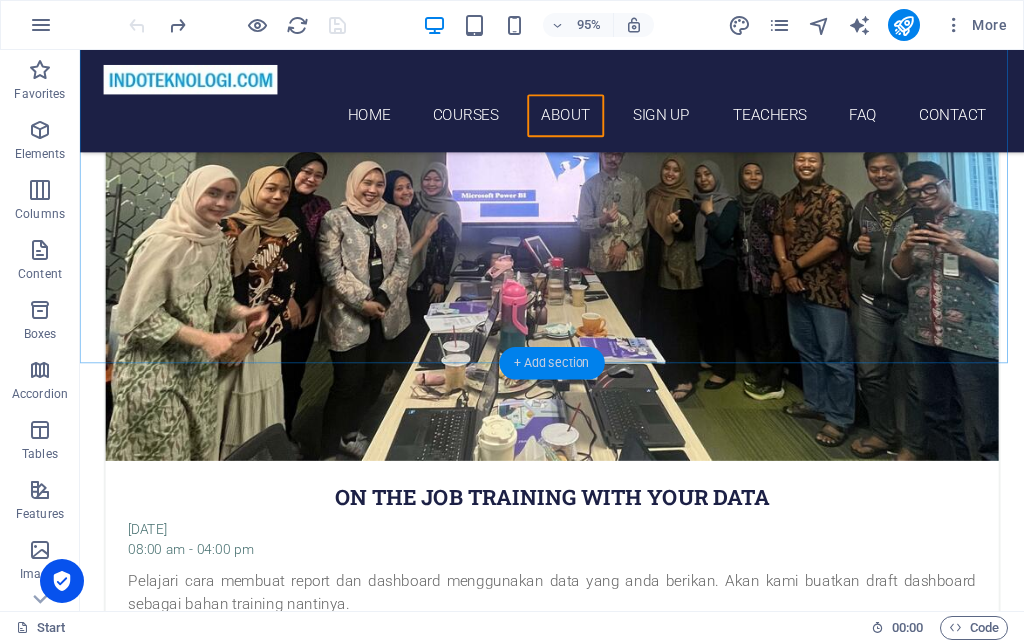 click on "+ Add section" at bounding box center (551, 363) 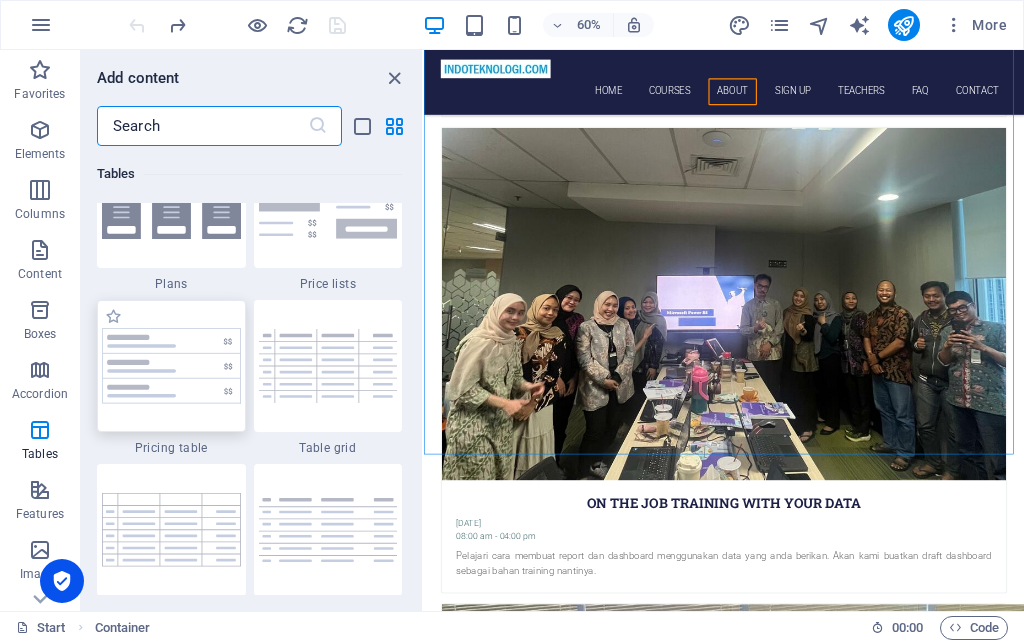 scroll, scrollTop: 6919, scrollLeft: 0, axis: vertical 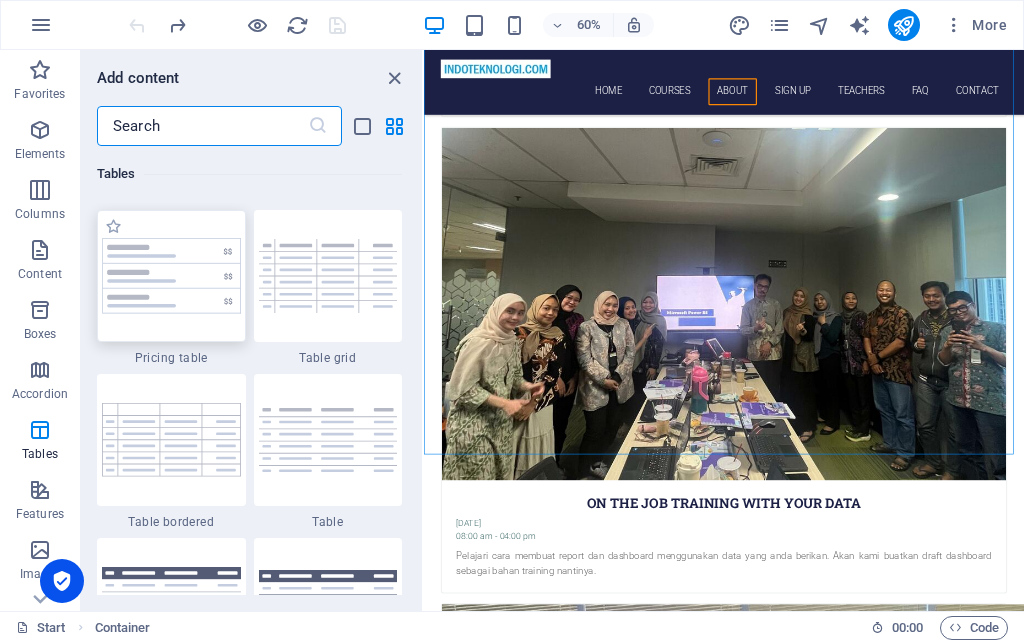 click at bounding box center (171, 276) 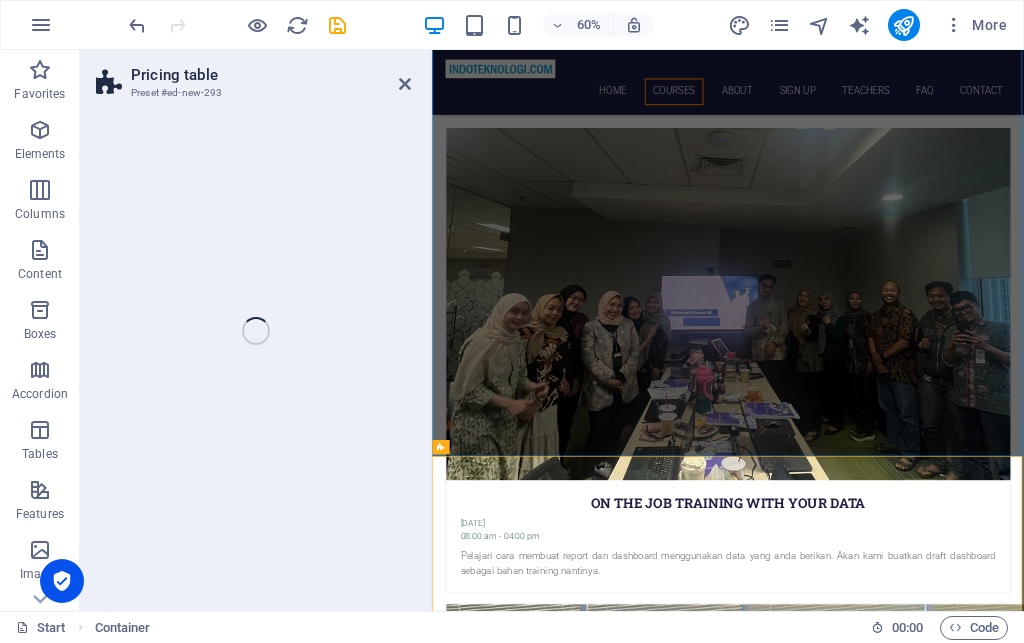 scroll, scrollTop: 4088, scrollLeft: 0, axis: vertical 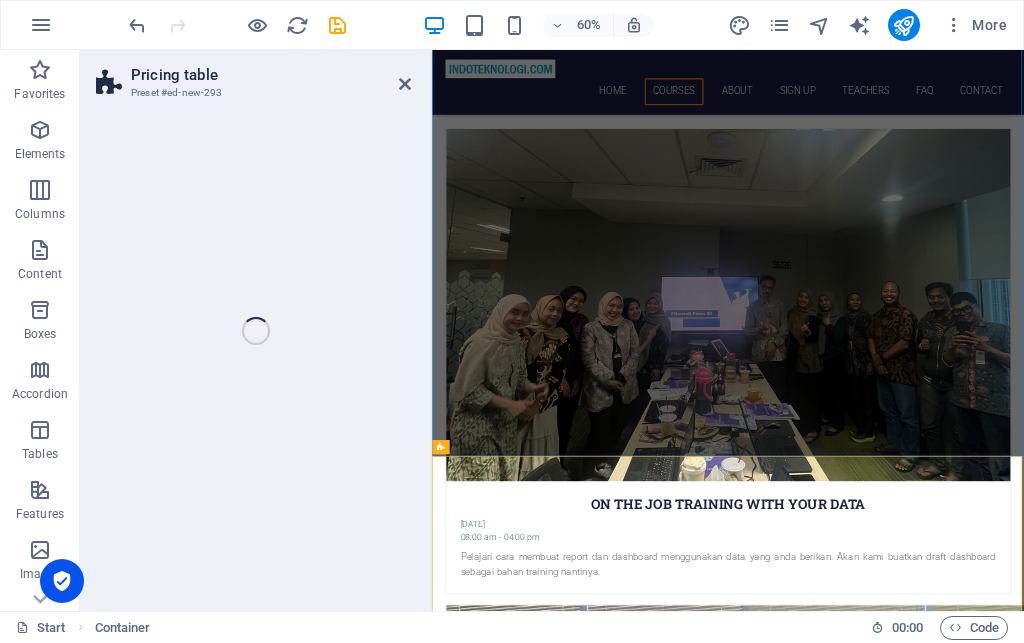 select on "rem" 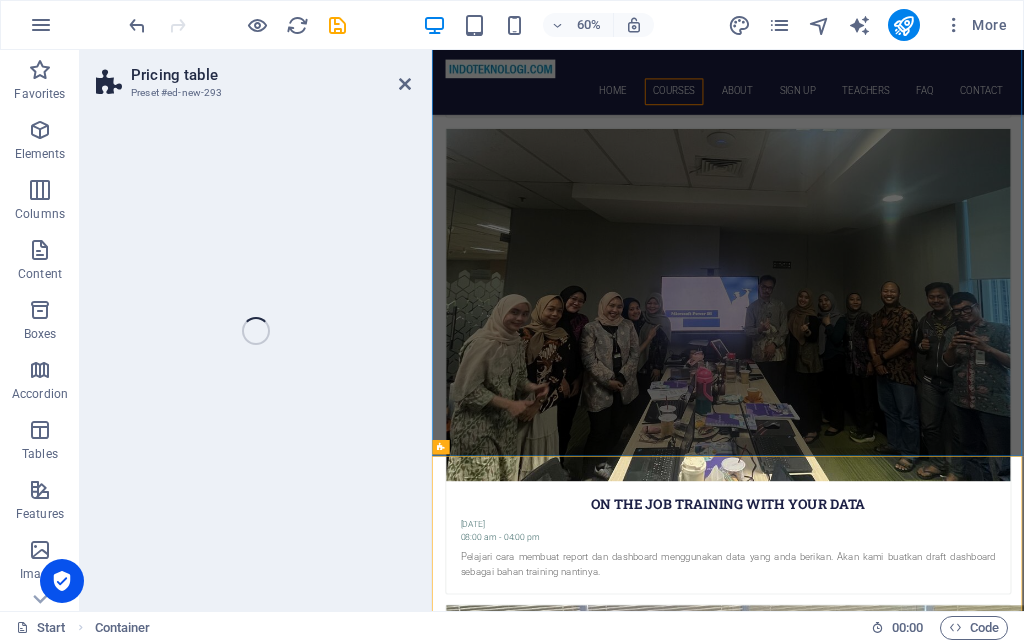 select on "px" 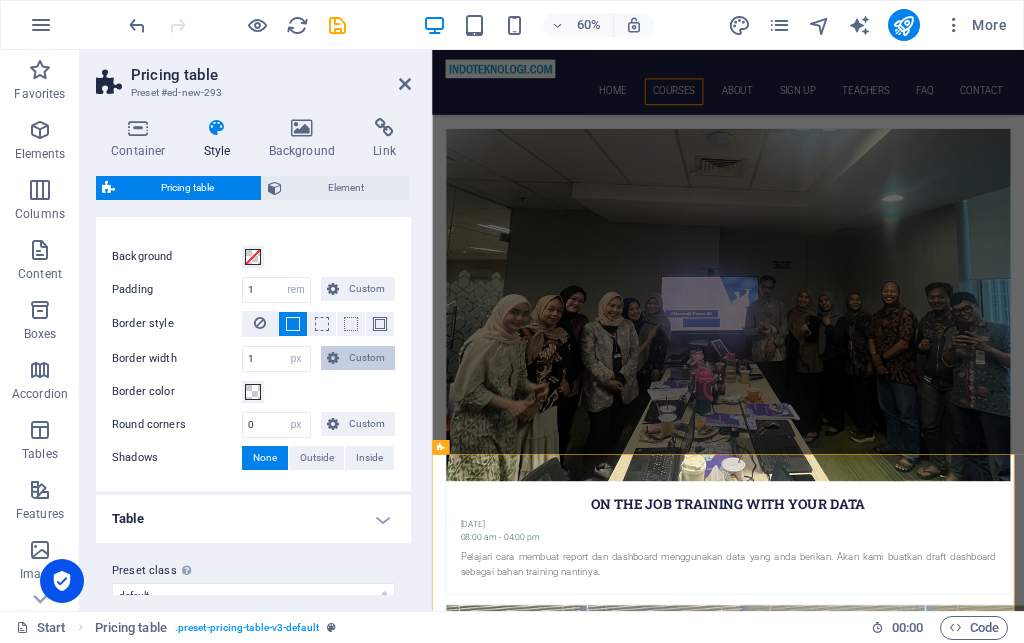 scroll, scrollTop: 55, scrollLeft: 0, axis: vertical 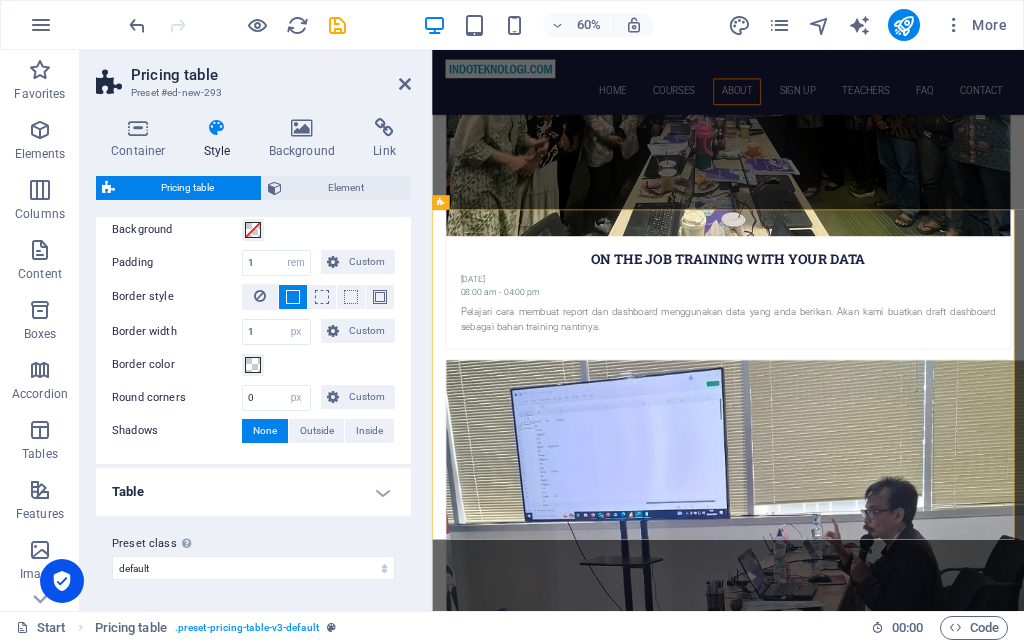 click on "Pricing table Preset #ed-new-293
Container Style Background Link Size Height Default px rem % vh vw Min. height None px rem % vh vw Width Default px rem % em vh vw Min. width None px rem % vh vw Content width Default Custom width Width Default px rem % em vh vw Min. width None px rem % vh vw Default padding Custom spacing Default content width and padding can be changed under Design. Edit design Layout (Flexbox) Alignment Determines the flex direction. Default Main axis Determine how elements should behave along the main axis inside this container (justify content). Default Side axis Control the vertical direction of the element inside of the container (align items). Default Wrap Default On Off Fill Controls the distances and direction of elements on the y-axis across several lines (align content). Default Accessibility ARIA helps assistive technologies (like screen readers) to understand the role, state, and behavior of web elements Role The ARIA role defines the purpose of an element.  None" at bounding box center [256, 330] 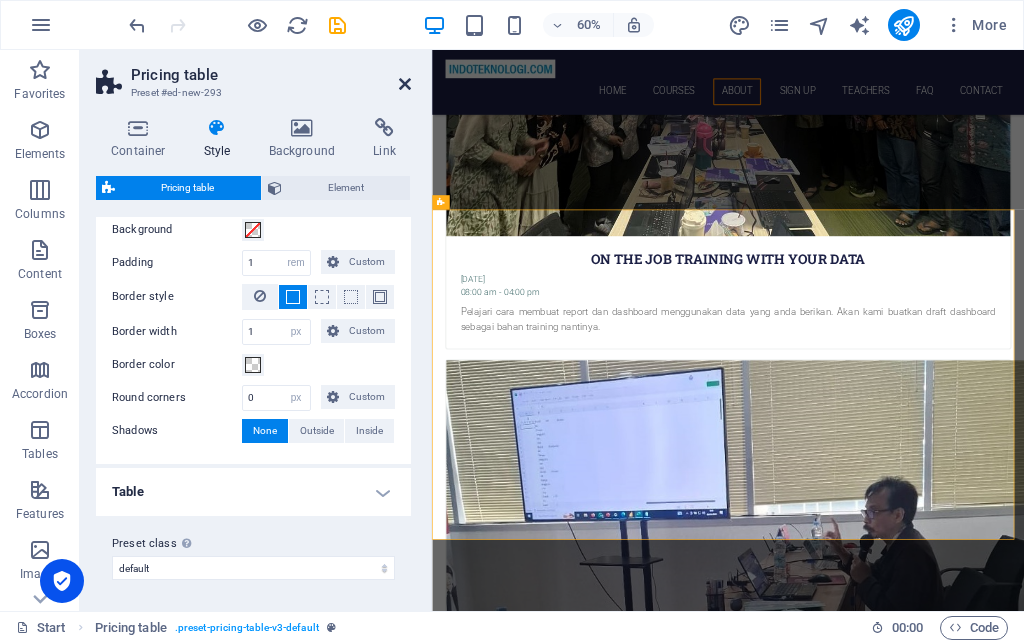 click on "Pricing table Preset #ed-new-293
Container Style Background Link Size Height Default px rem % vh vw Min. height None px rem % vh vw Width Default px rem % em vh vw Min. width None px rem % vh vw Content width Default Custom width Width Default px rem % em vh vw Min. width None px rem % vh vw Default padding Custom spacing Default content width and padding can be changed under Design. Edit design Layout (Flexbox) Alignment Determines the flex direction. Default Main axis Determine how elements should behave along the main axis inside this container (justify content). Default Side axis Control the vertical direction of the element inside of the container (align items). Default Wrap Default On Off Fill Controls the distances and direction of elements on the y-axis across several lines (align content). Default Accessibility ARIA helps assistive technologies (like screen readers) to understand the role, state, and behavior of web elements Role The ARIA role defines the purpose of an element.  None" at bounding box center [256, 330] 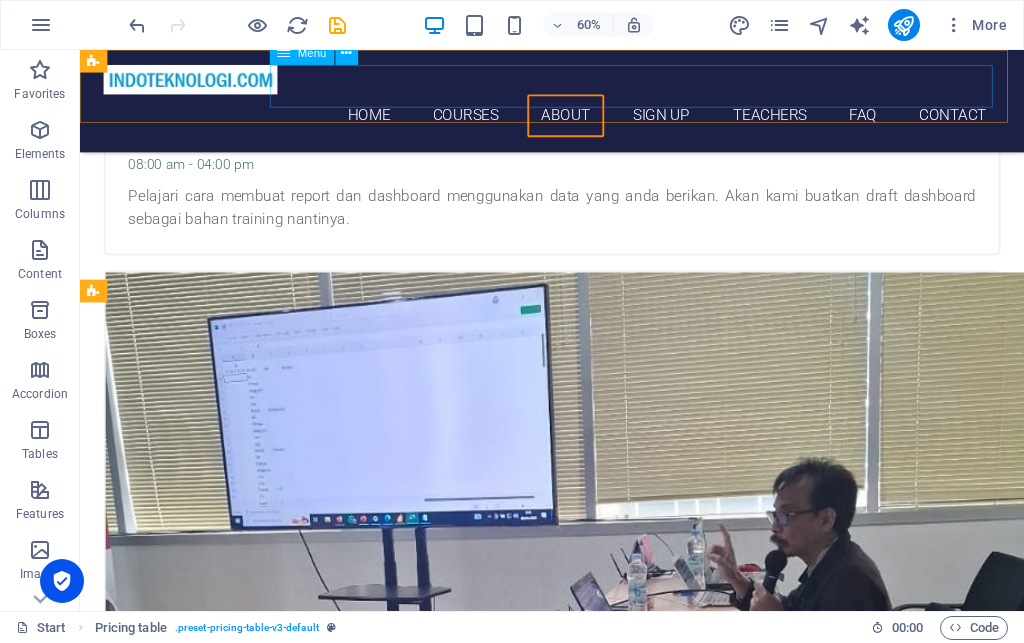 scroll, scrollTop: 4155, scrollLeft: 0, axis: vertical 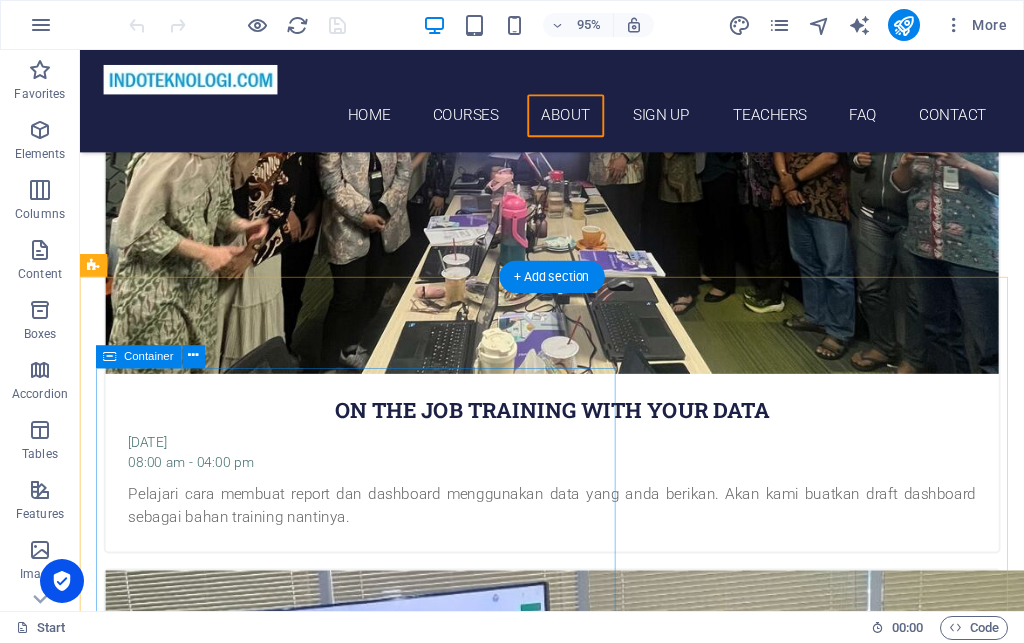 click on "Get 1 Course for free Lorem ipsum dolor sit amet, consectetur adipisicing elit. Laborum irumd deleniti, obcaecati eum vitae esletoi dolorum elso numquam. 0 Days 0 Hours 0 Minutes 0 Seconds" at bounding box center [568, 5767] 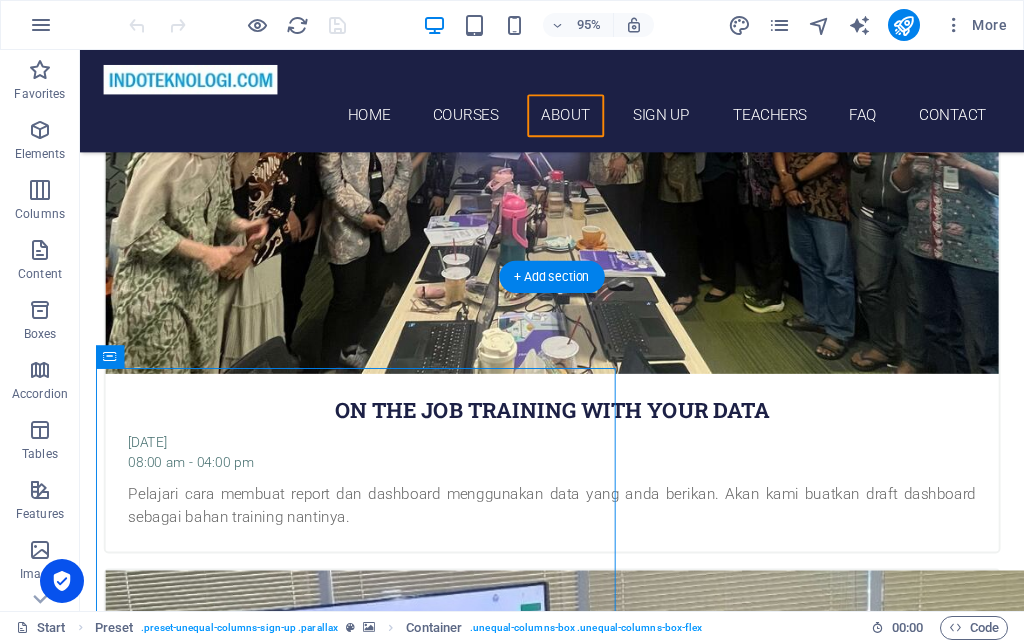click at bounding box center [577, 4907] 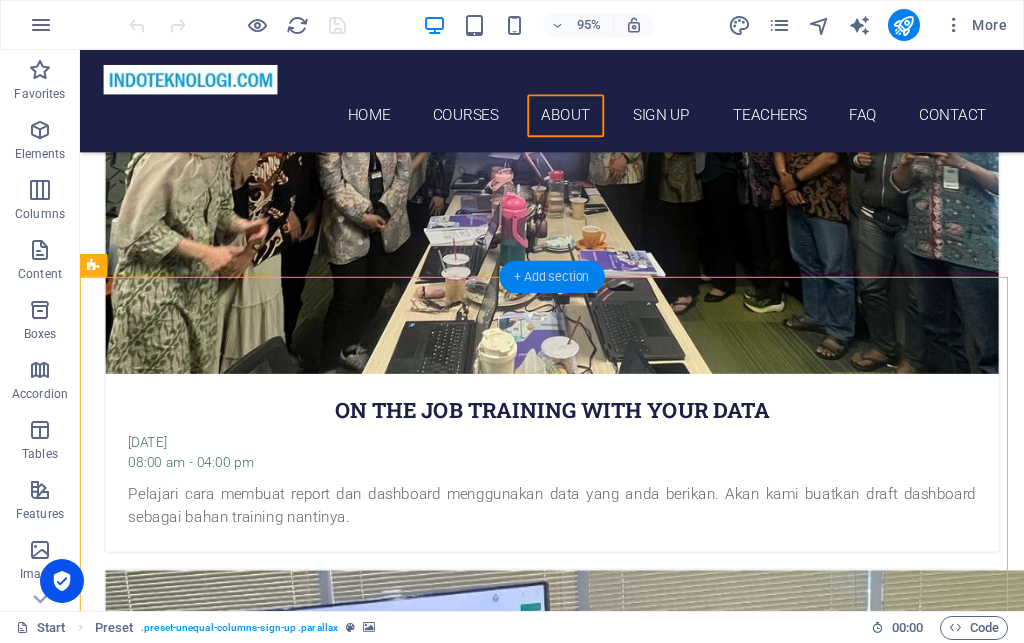 click on "+ Add section" at bounding box center [551, 277] 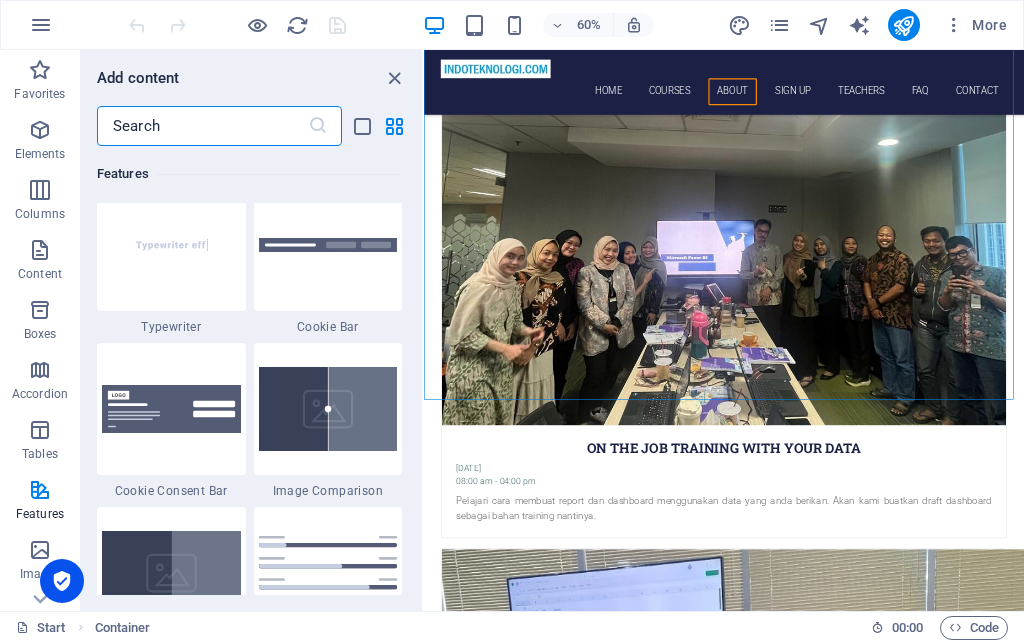 scroll, scrollTop: 8089, scrollLeft: 0, axis: vertical 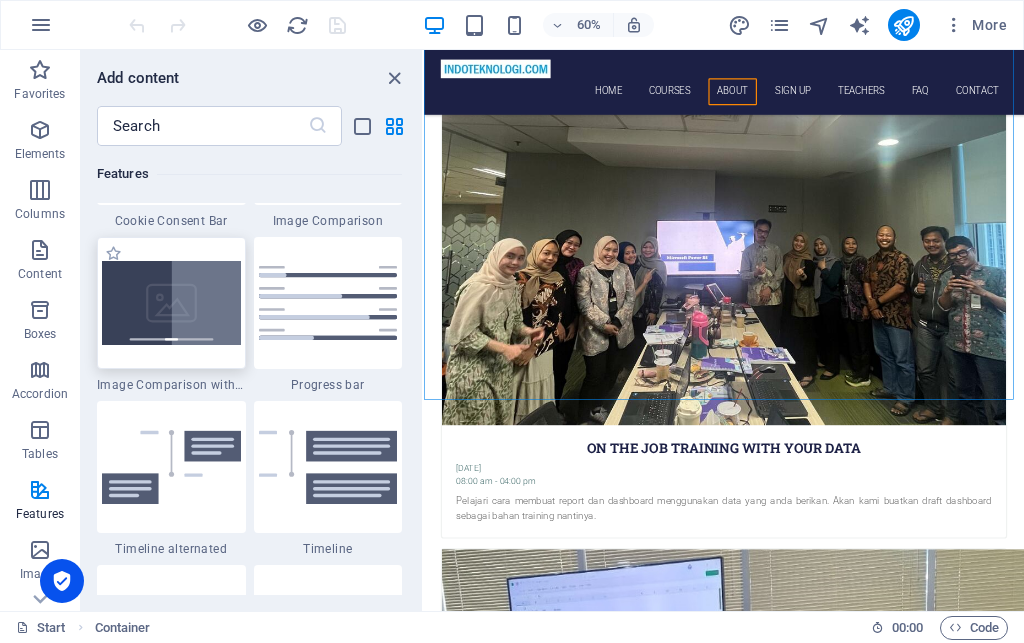 click at bounding box center [171, 303] 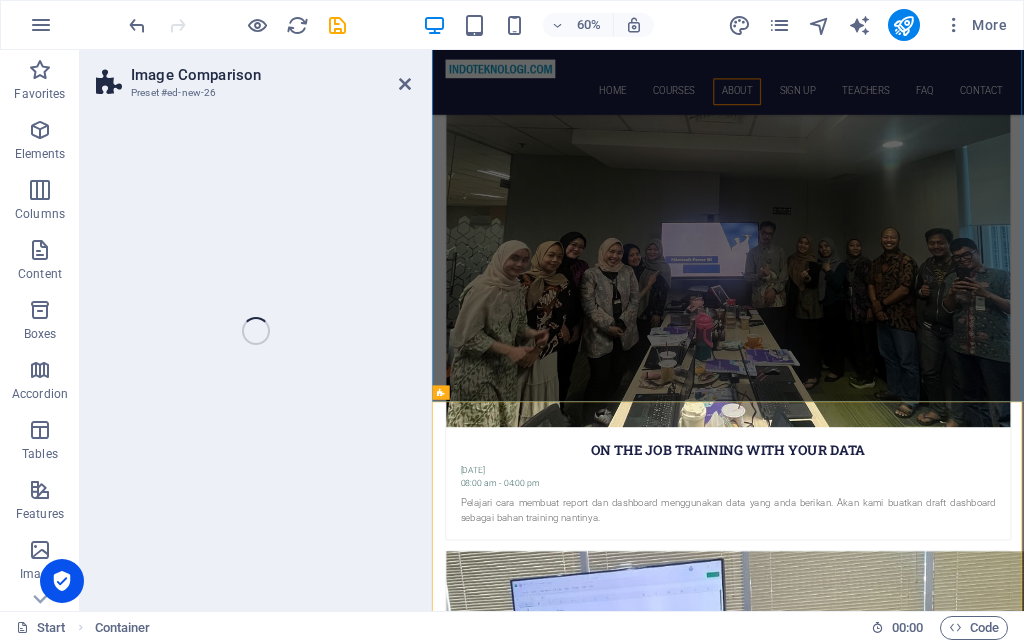 select on "rem" 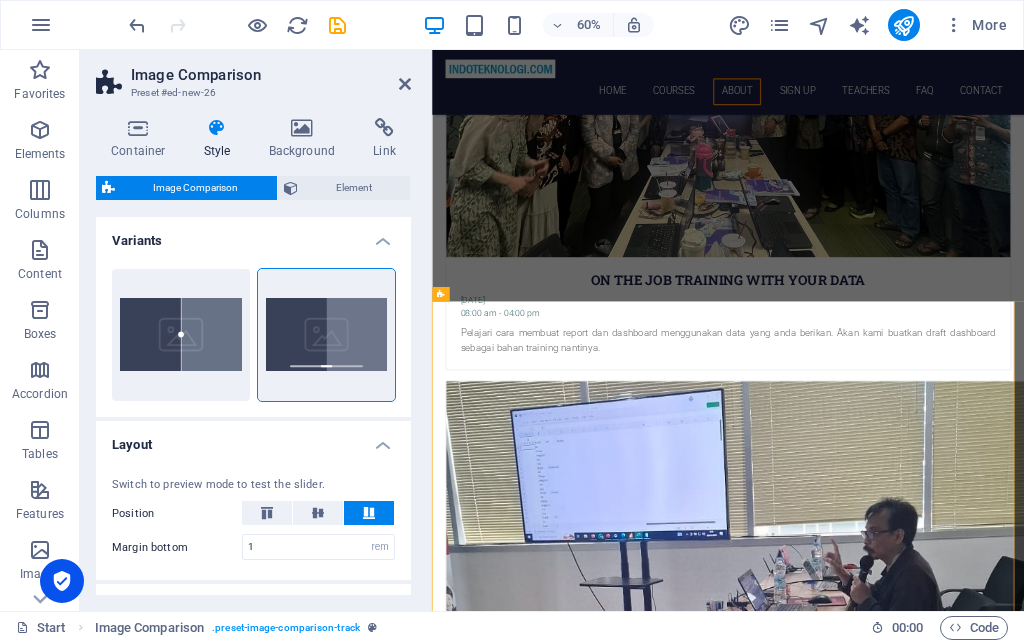 scroll, scrollTop: 4486, scrollLeft: 0, axis: vertical 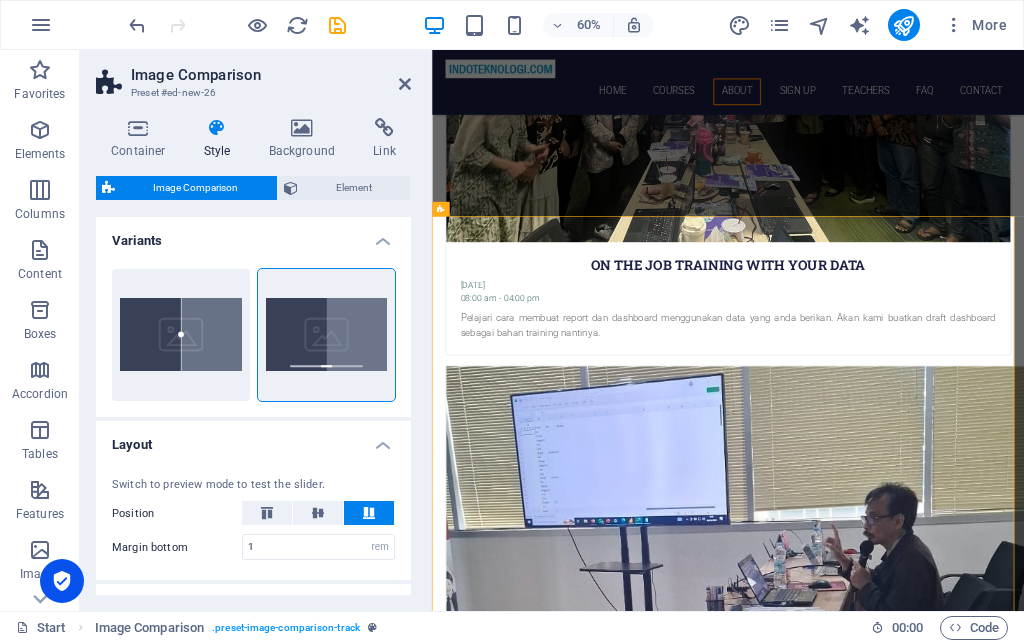 click at bounding box center (926, 5273) 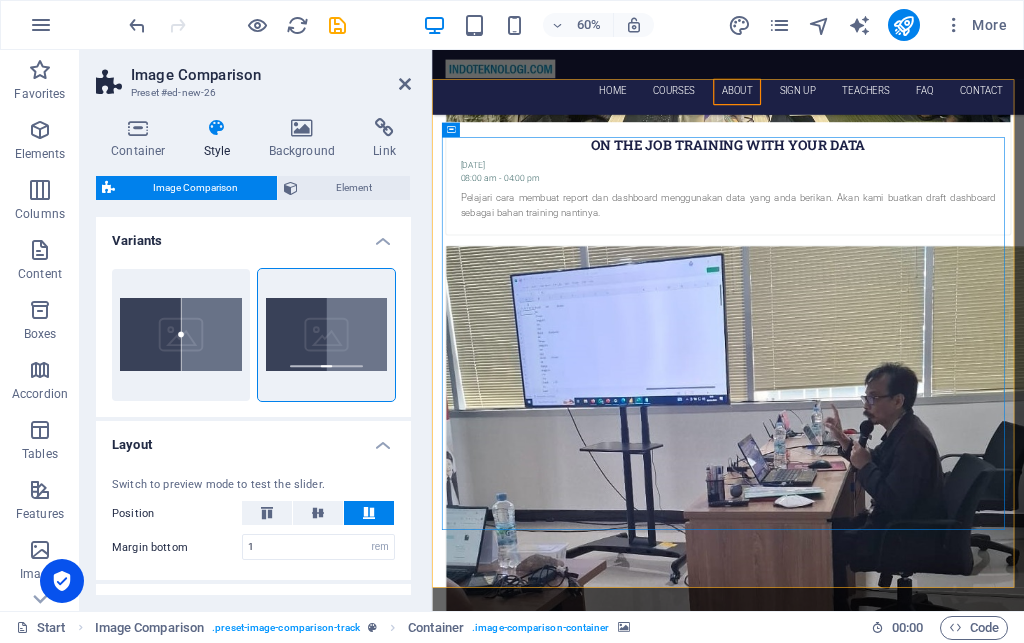 scroll, scrollTop: 4791, scrollLeft: 0, axis: vertical 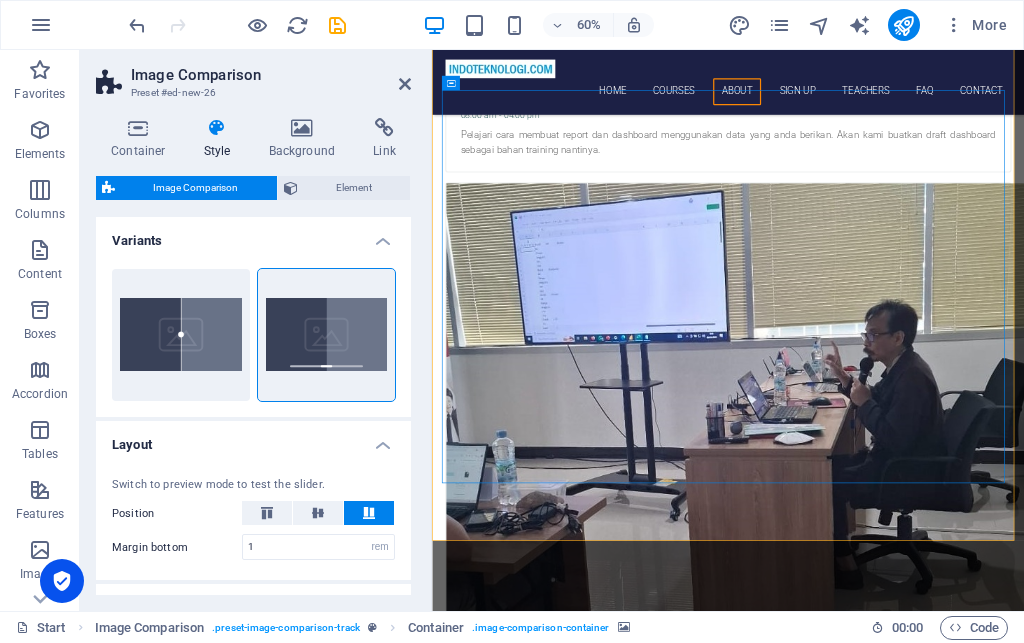 click at bounding box center [926, 4968] 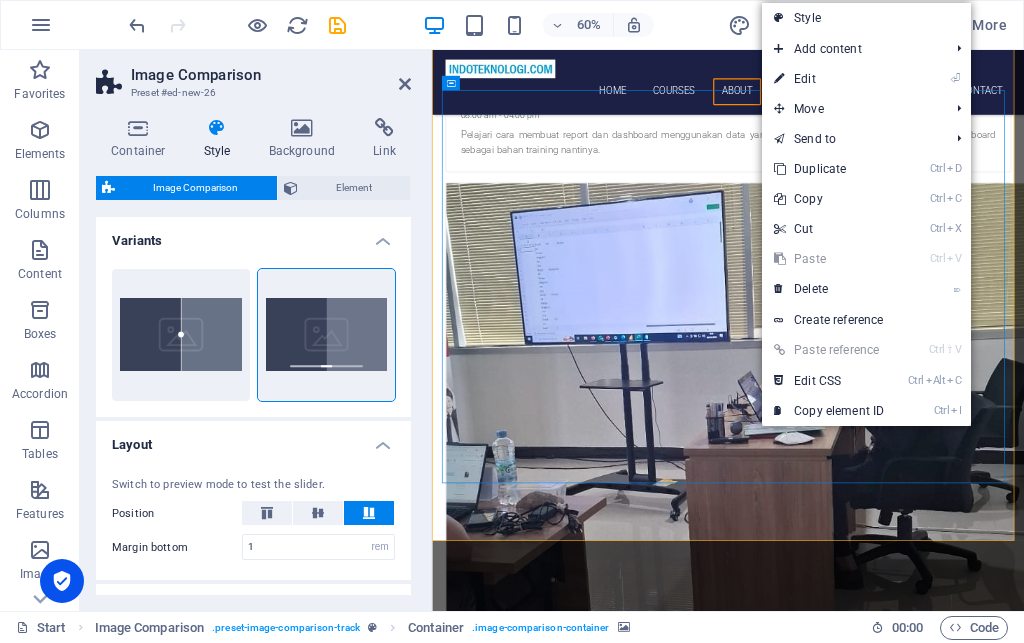 scroll, scrollTop: 4382, scrollLeft: 0, axis: vertical 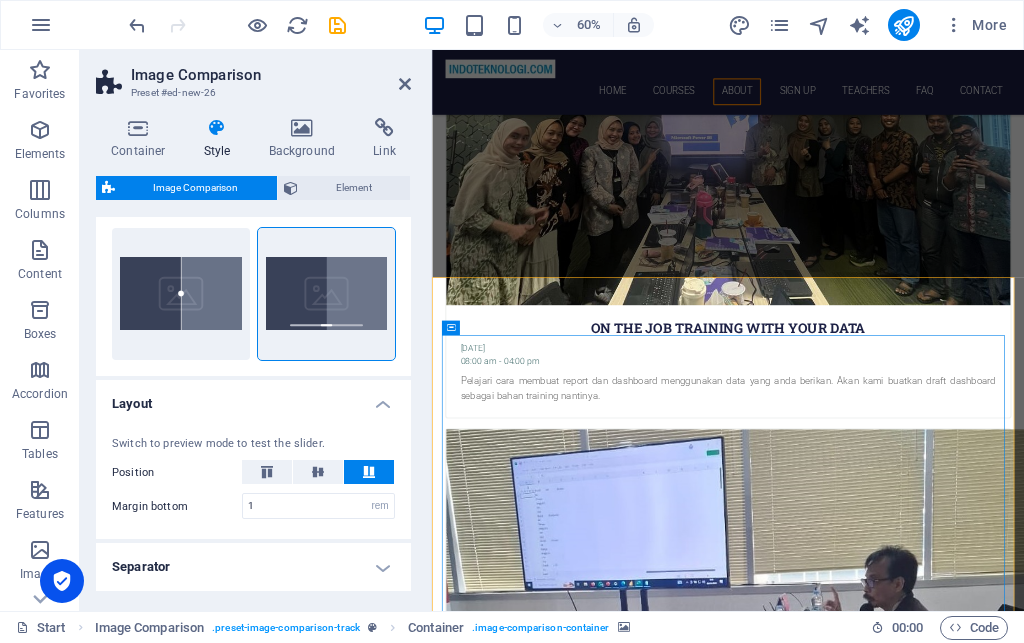 click on "Image Comparison" at bounding box center (196, 188) 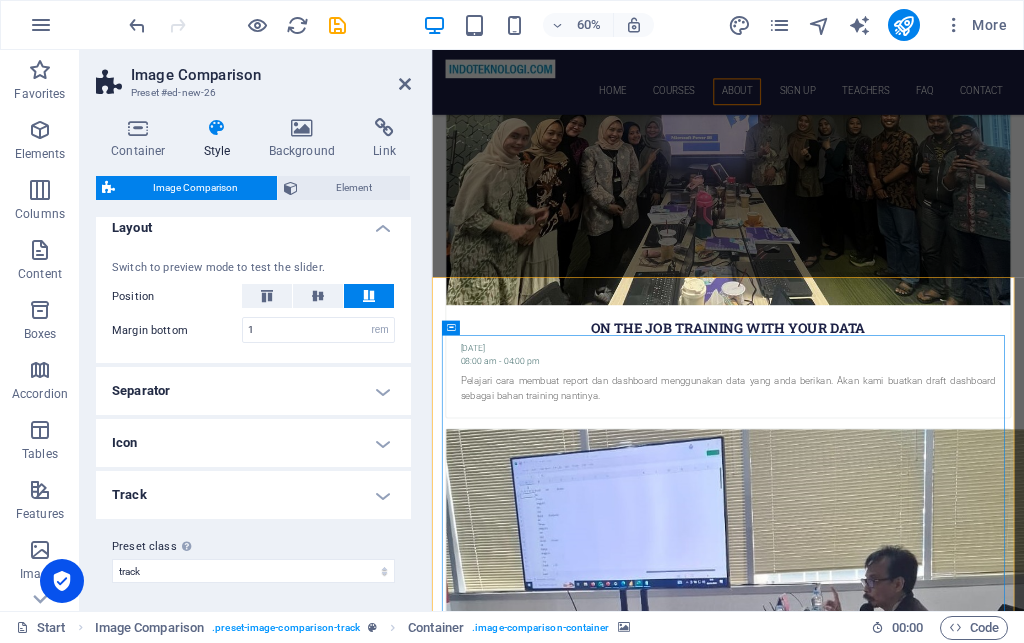 scroll, scrollTop: 221, scrollLeft: 0, axis: vertical 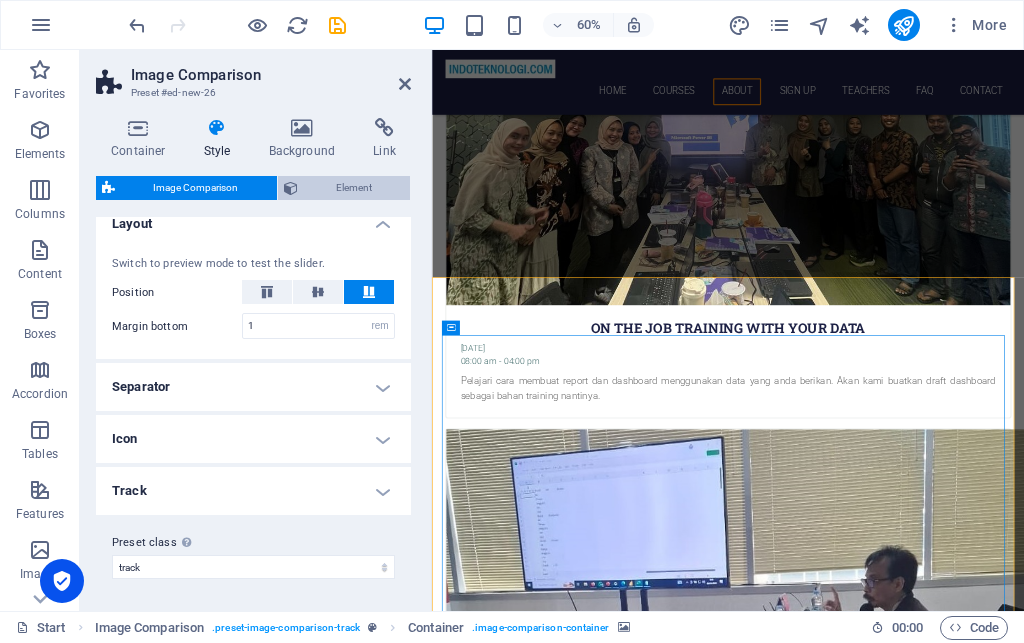 click on "Element" at bounding box center [354, 188] 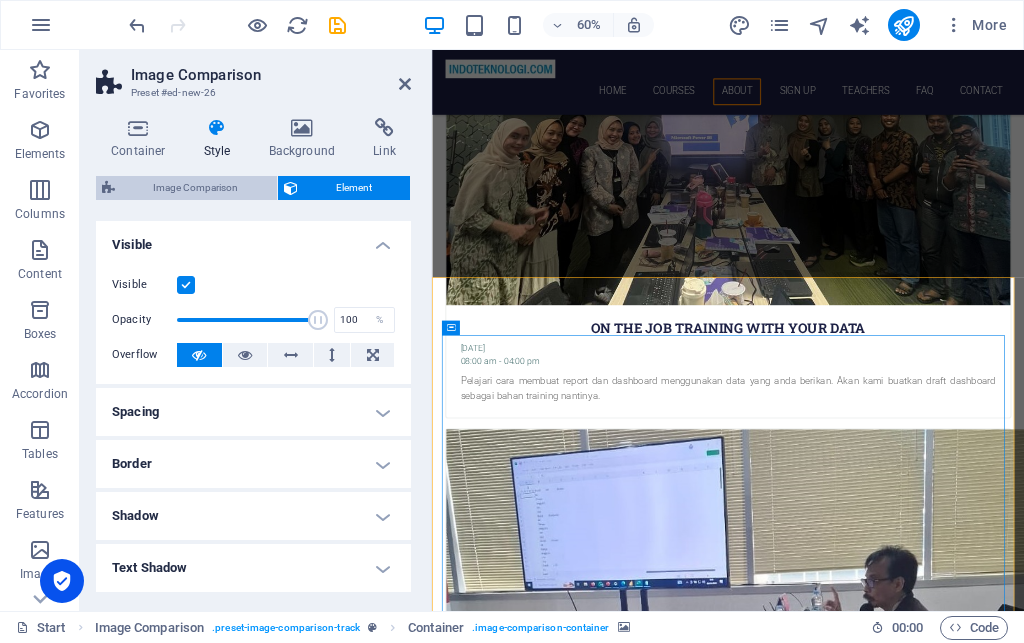 click on "Image Comparison" at bounding box center (196, 188) 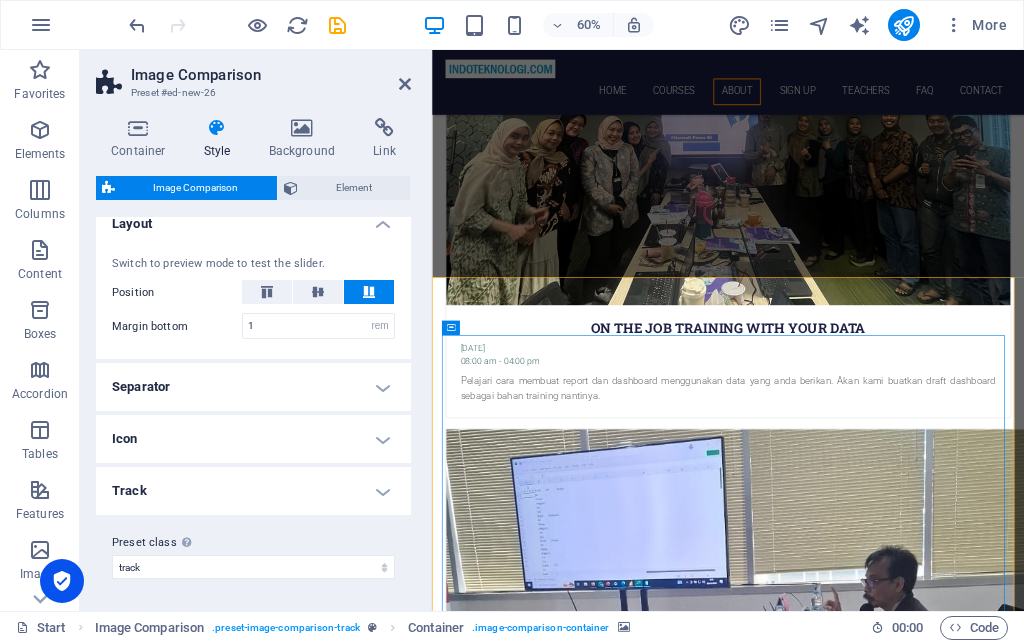 scroll, scrollTop: 221, scrollLeft: 0, axis: vertical 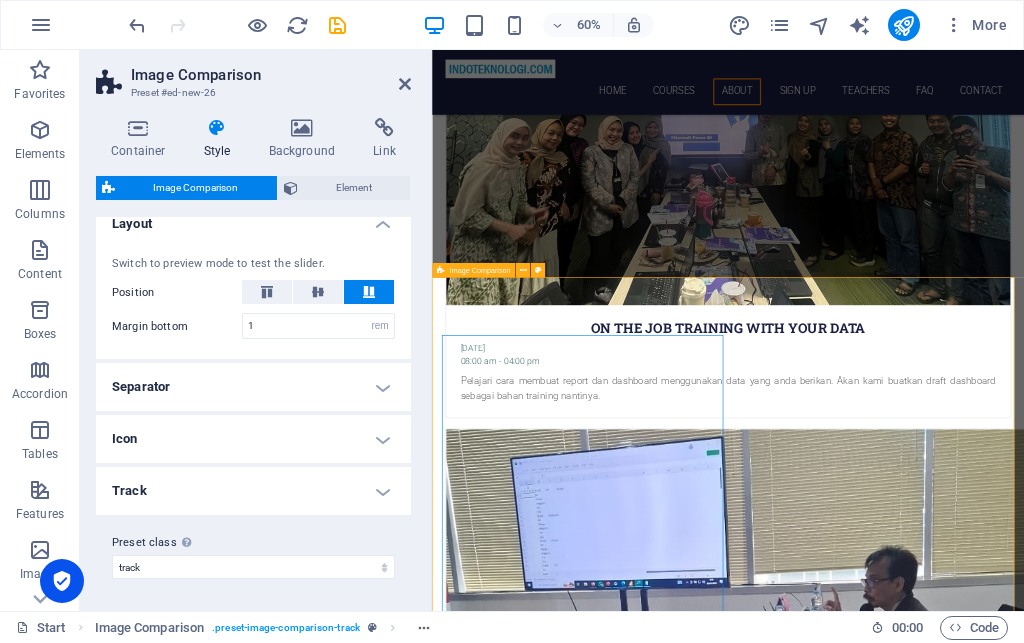 click at bounding box center [947, -4005] 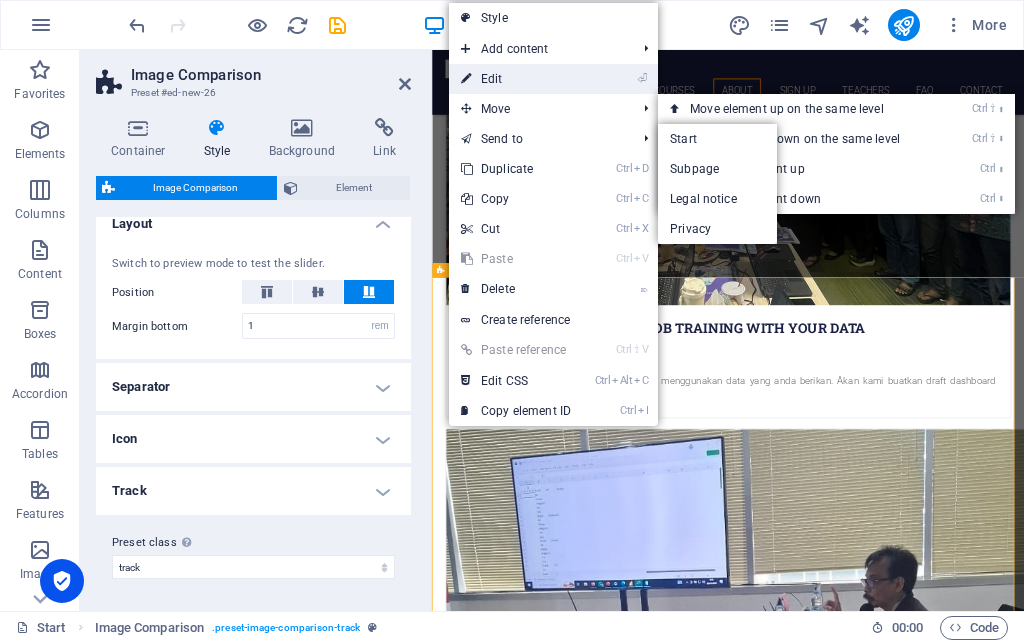 click on "⏎  Edit" at bounding box center (516, 79) 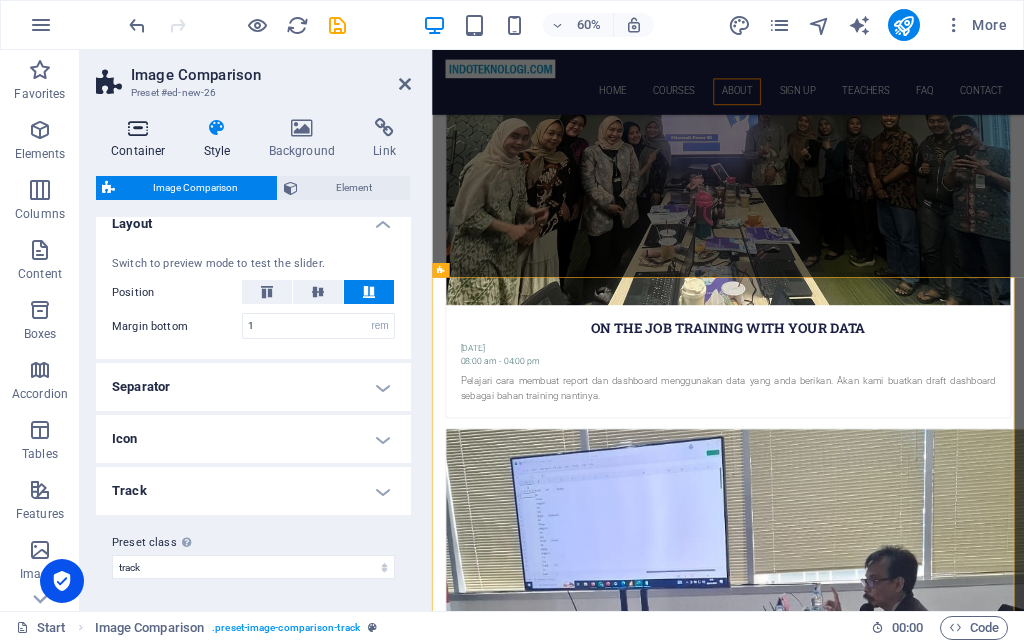 click on "Container" at bounding box center (142, 139) 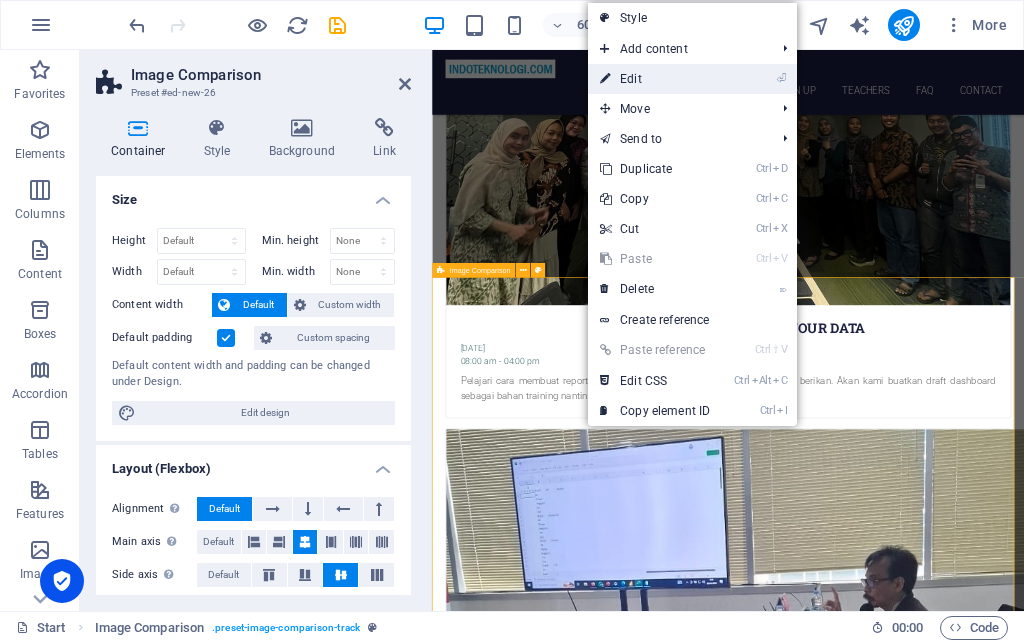 drag, startPoint x: 632, startPoint y: 68, endPoint x: 297, endPoint y: 83, distance: 335.33566 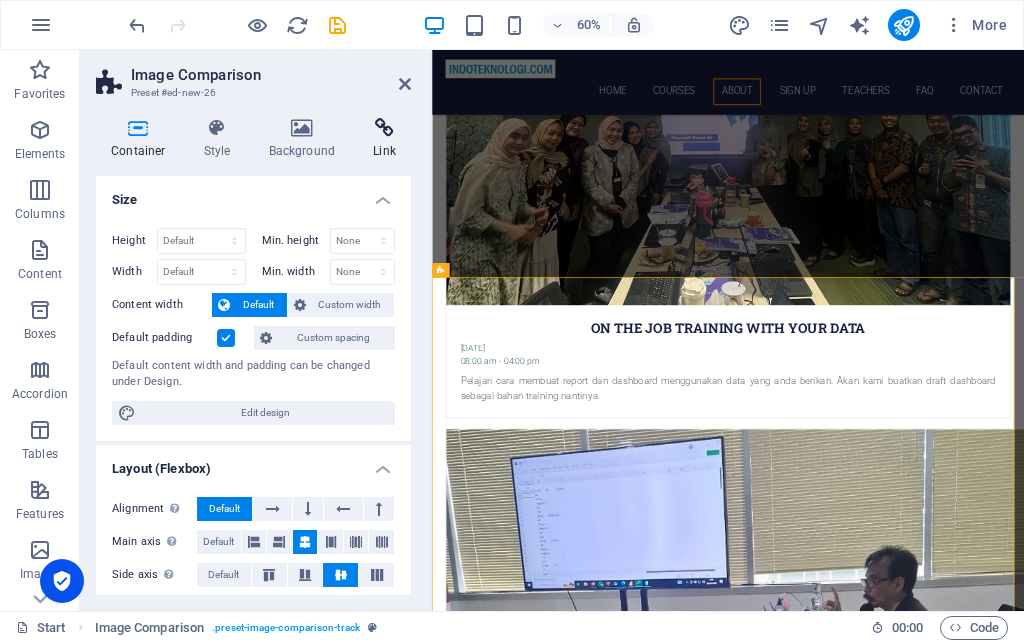 click on "Link" at bounding box center (384, 139) 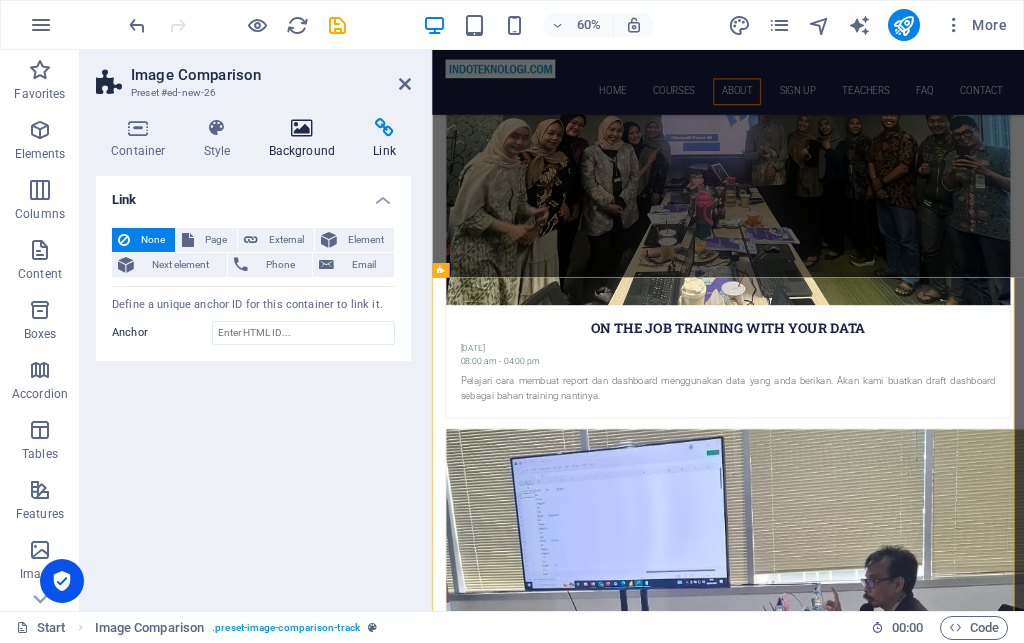 click on "Background" at bounding box center [306, 139] 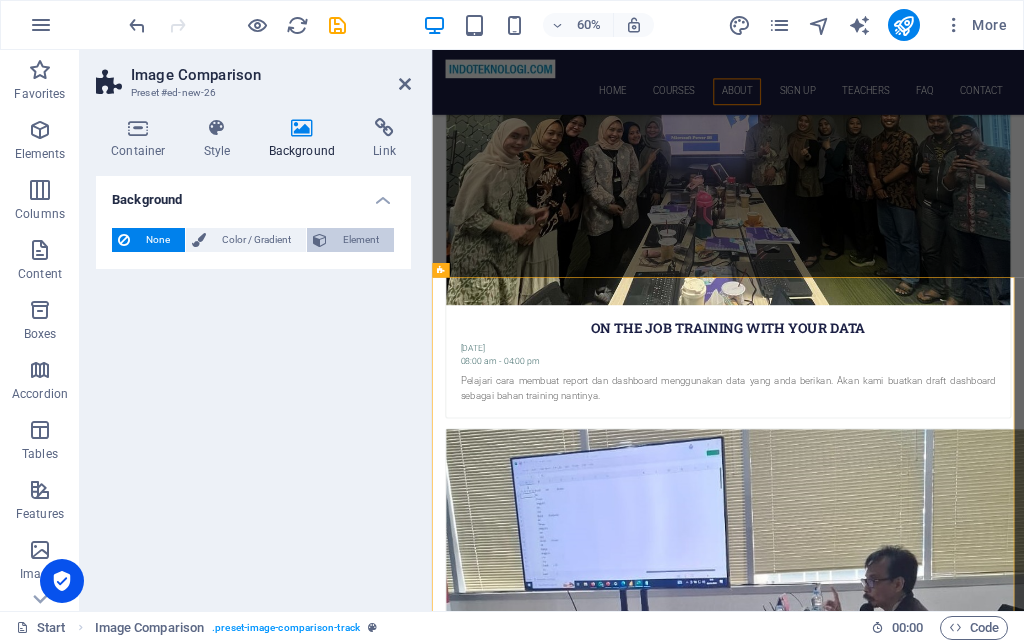 click on "Element" at bounding box center [360, 240] 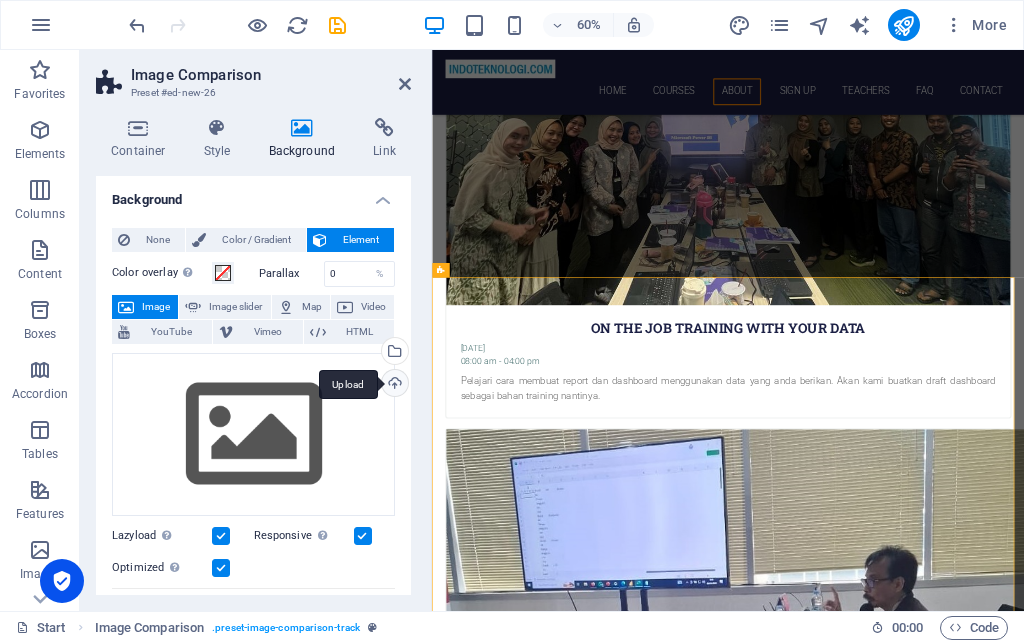 click on "Upload" at bounding box center (393, 385) 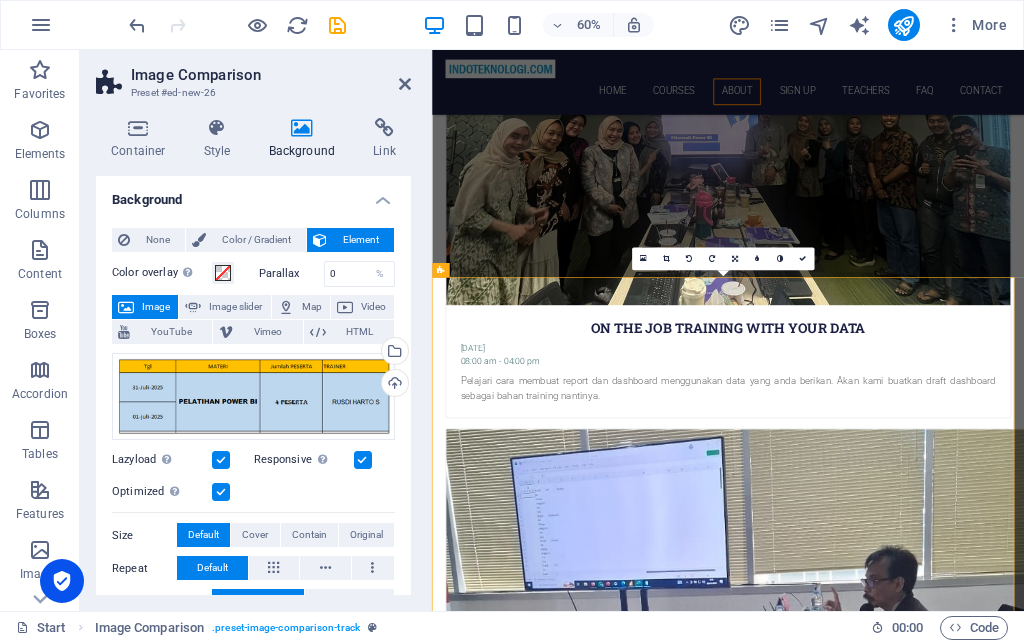 click at bounding box center (925, 5377) 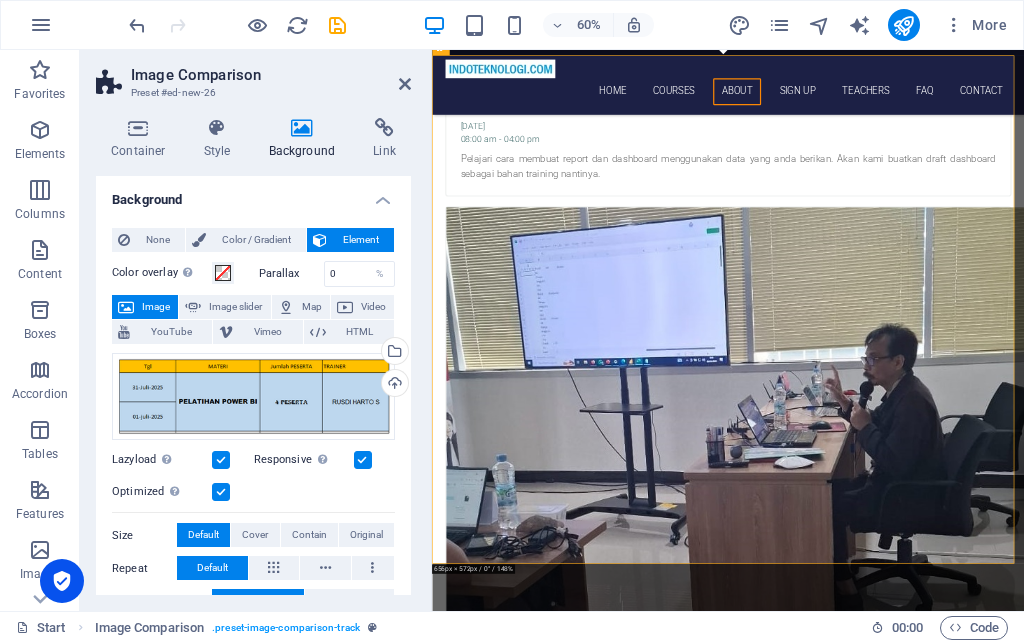 scroll, scrollTop: 4791, scrollLeft: 0, axis: vertical 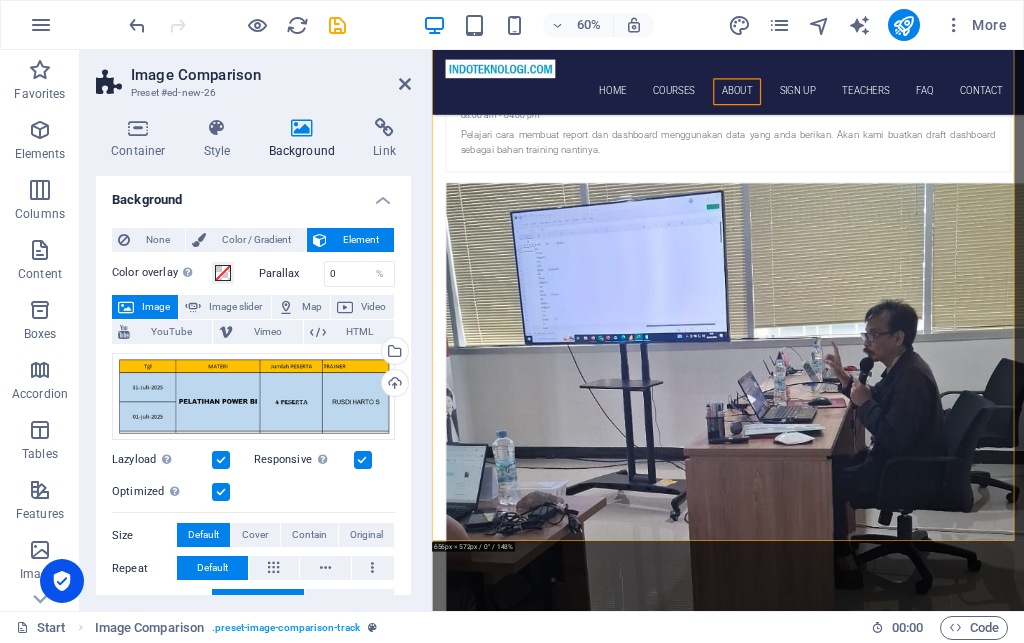 click at bounding box center (947, -4414) 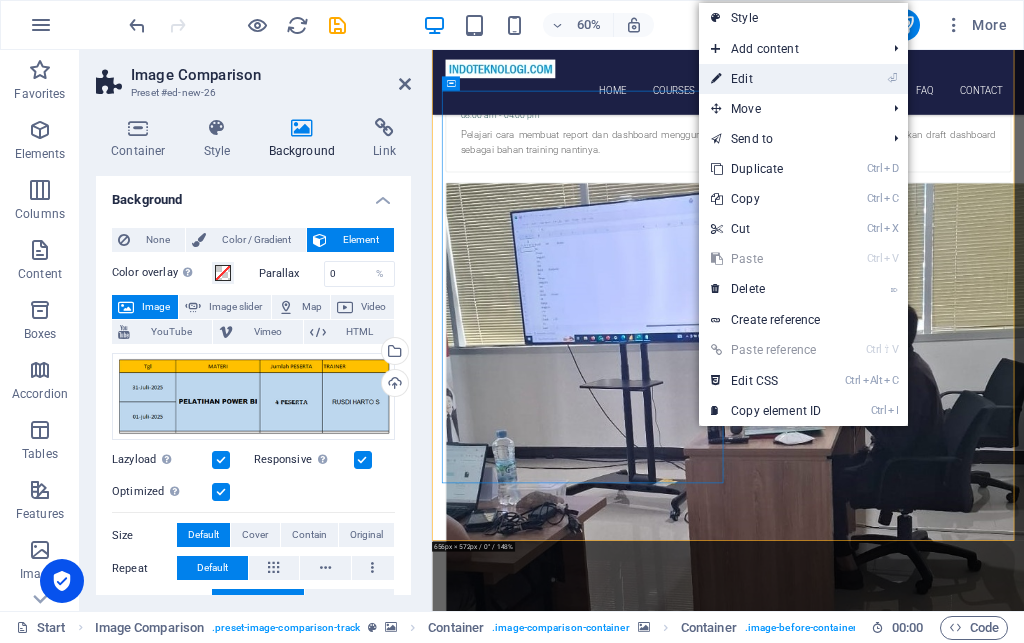 drag, startPoint x: 736, startPoint y: 82, endPoint x: 693, endPoint y: 290, distance: 212.39821 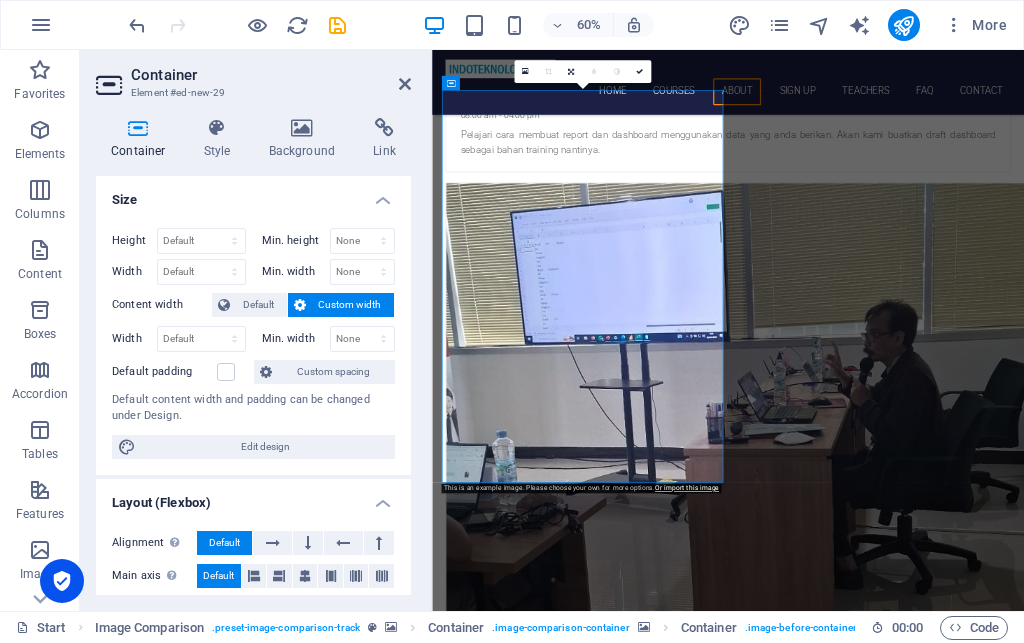 click at bounding box center (947, -4414) 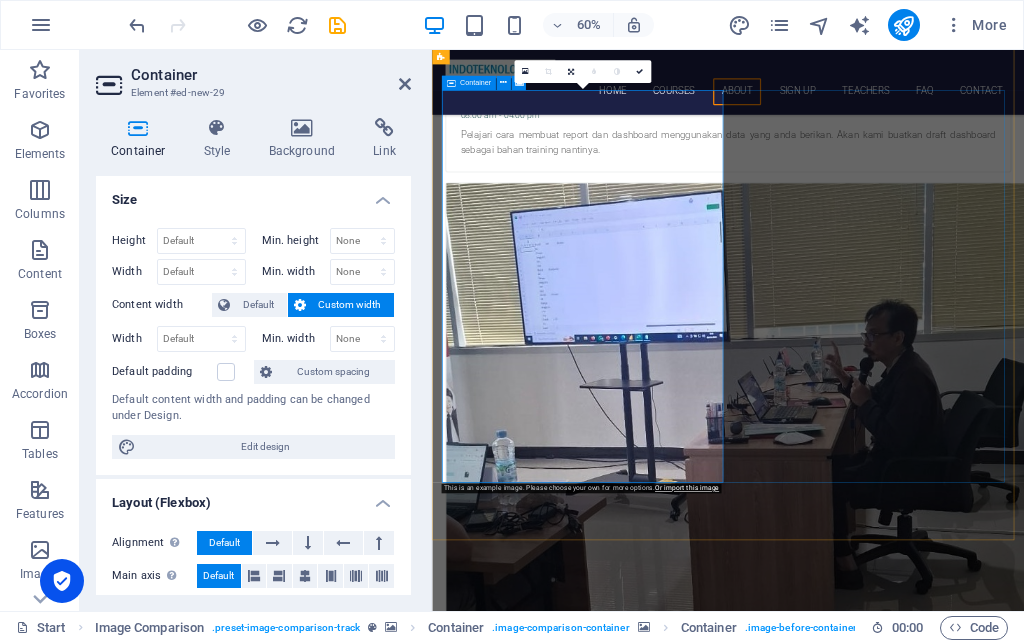 click at bounding box center (450, 83) 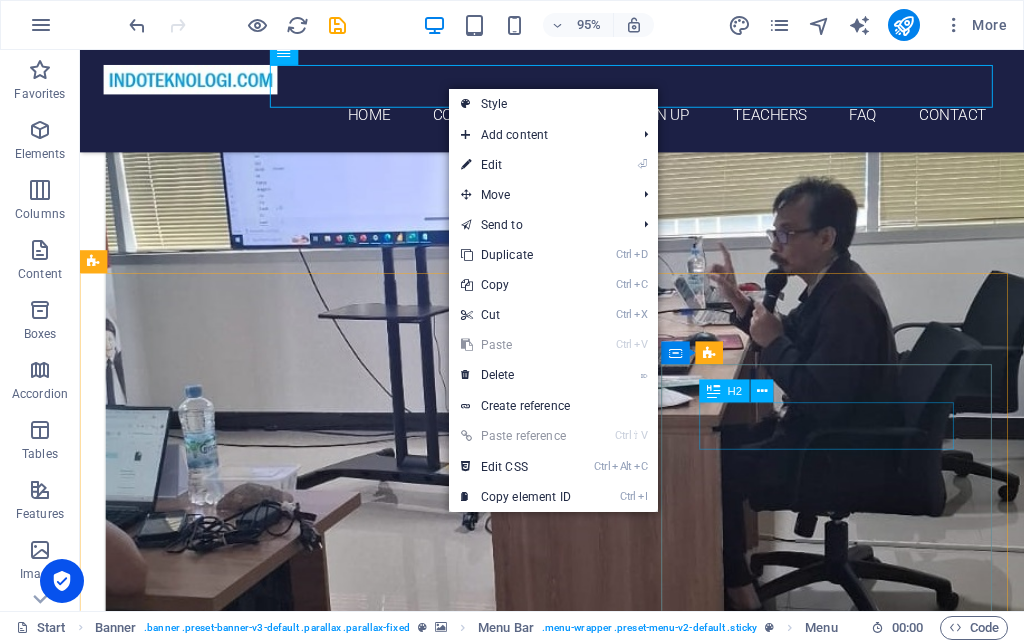 click on "Sign up" at bounding box center (568, 7606) 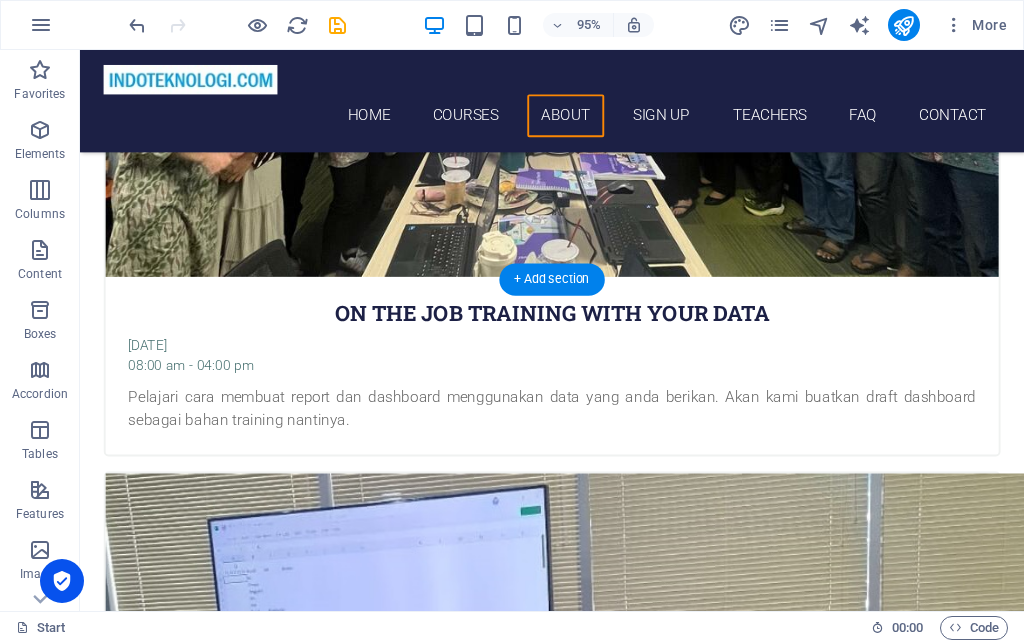 scroll, scrollTop: 4485, scrollLeft: 0, axis: vertical 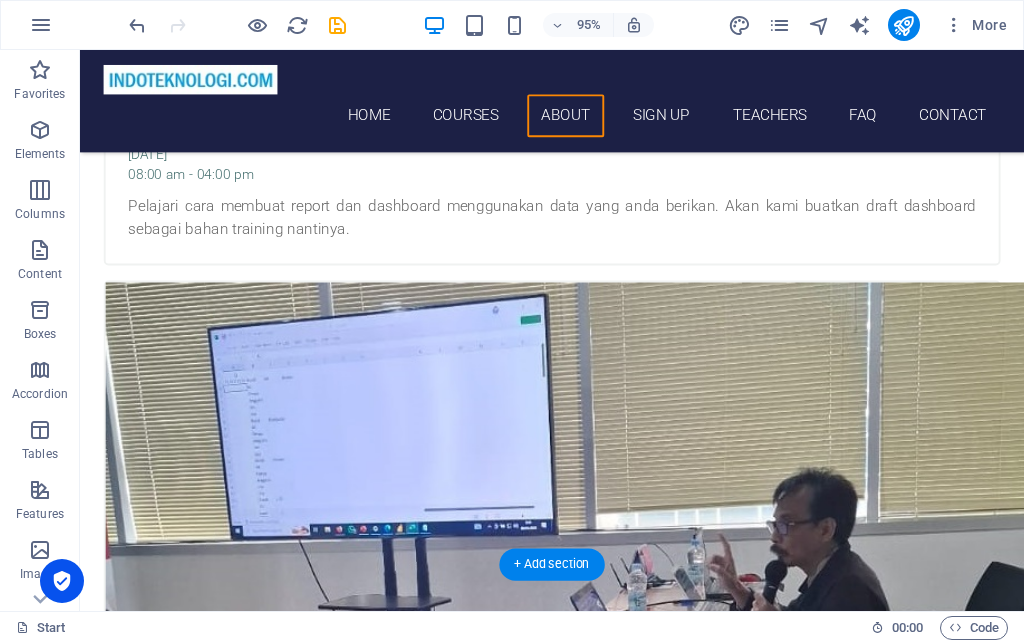 click at bounding box center (577, 5310) 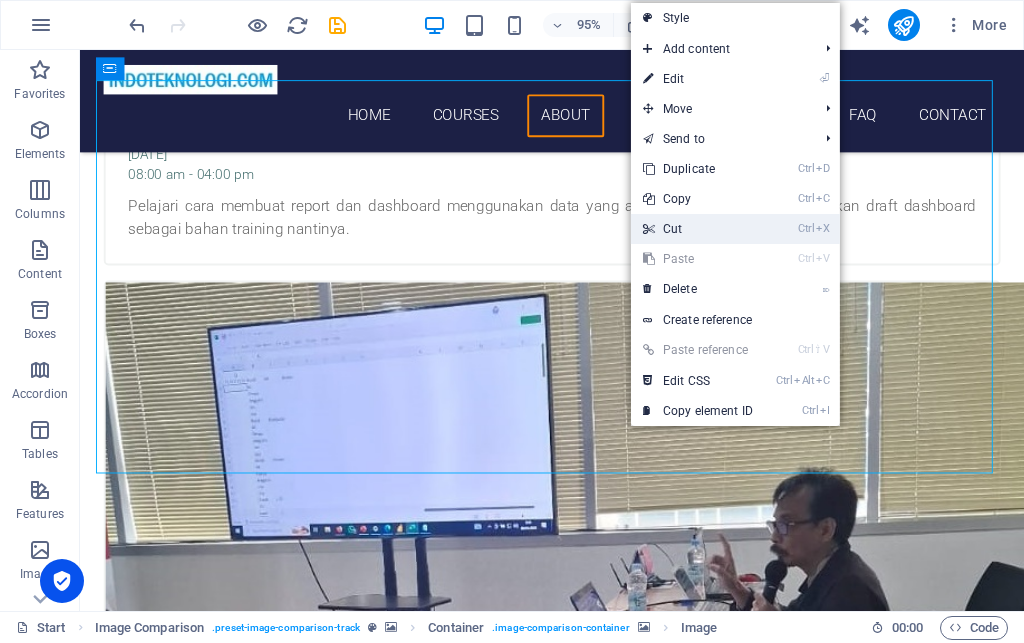 click on "Ctrl X  Cut" at bounding box center (698, 229) 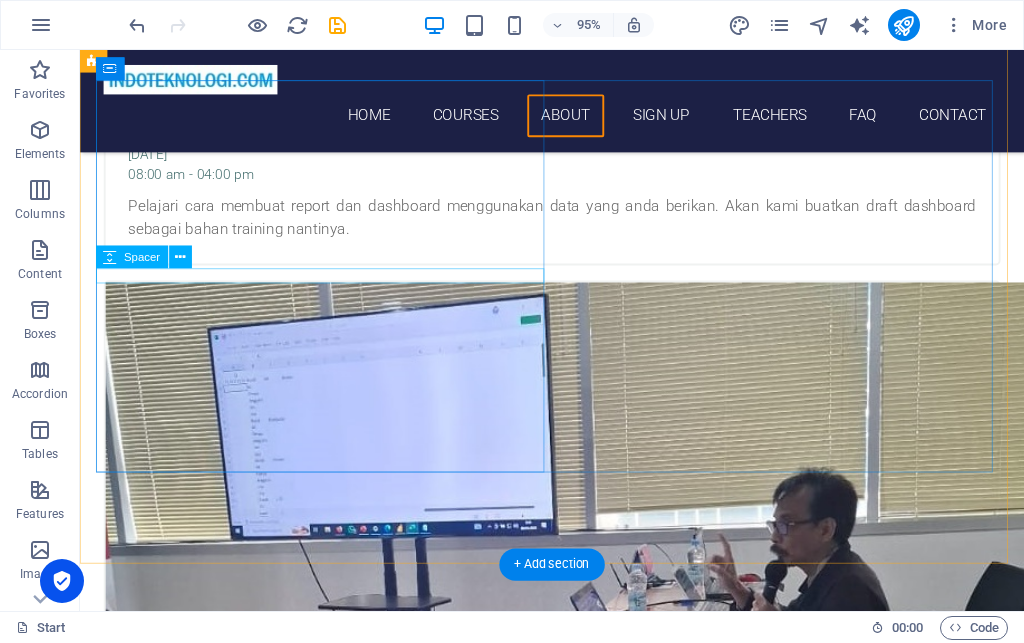 click at bounding box center [353, -4021] 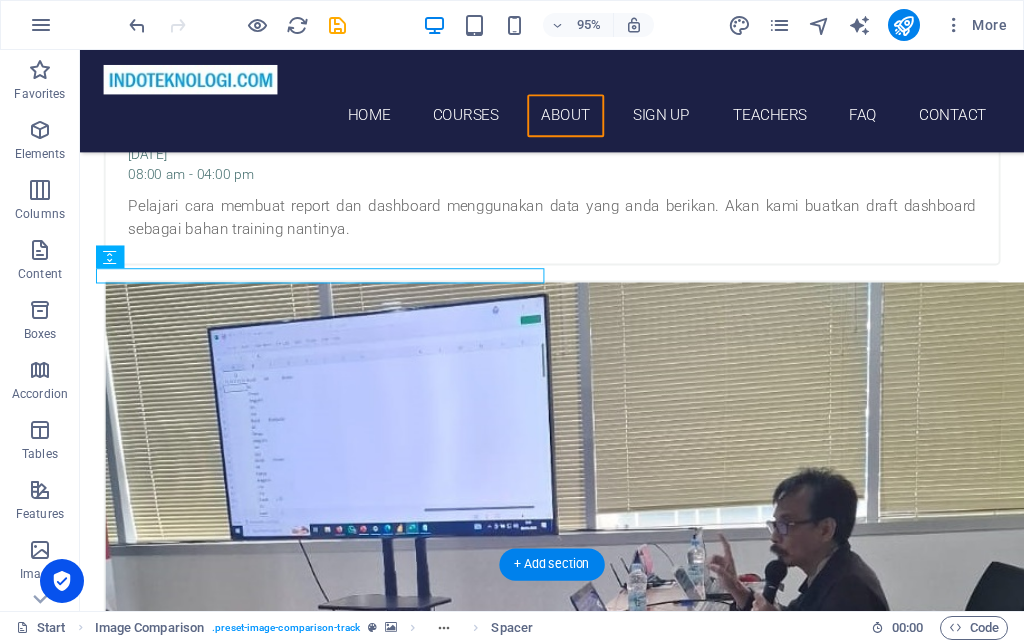 click at bounding box center [602, -4228] 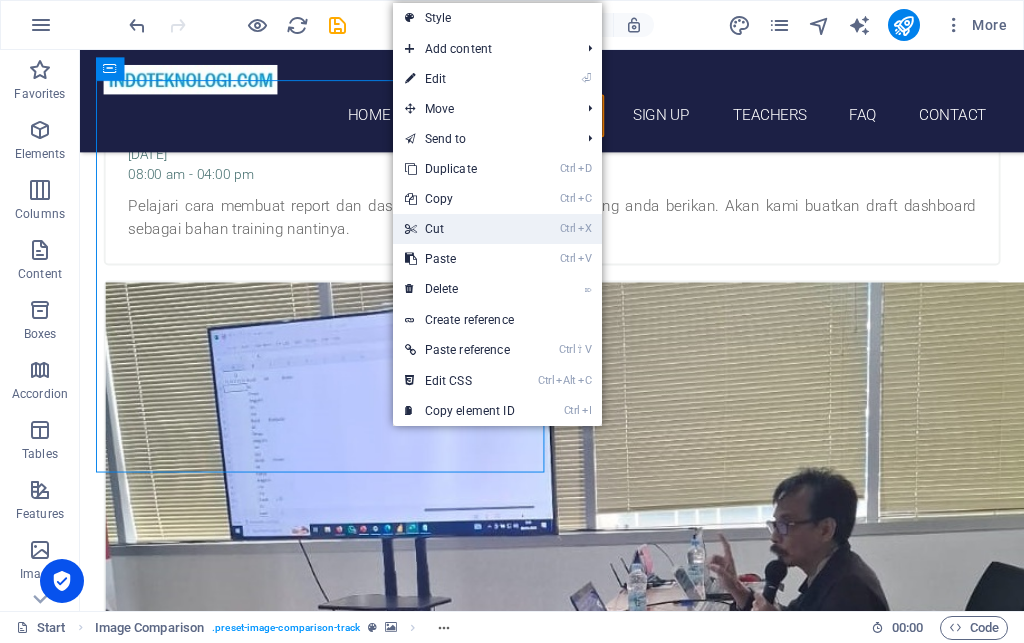 click on "Ctrl X  Cut" at bounding box center [460, 229] 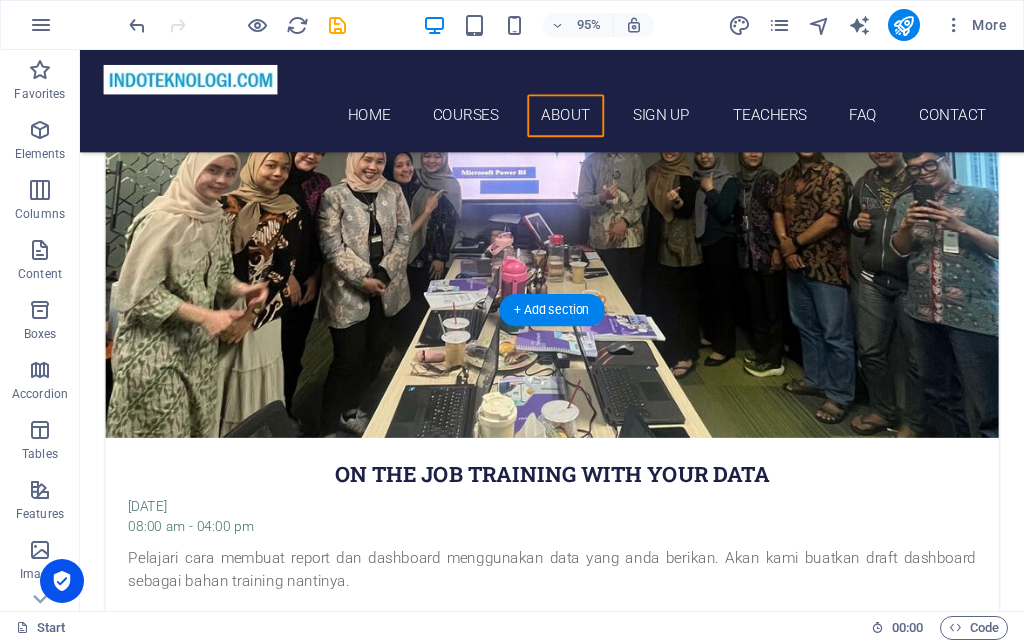 scroll, scrollTop: 4281, scrollLeft: 0, axis: vertical 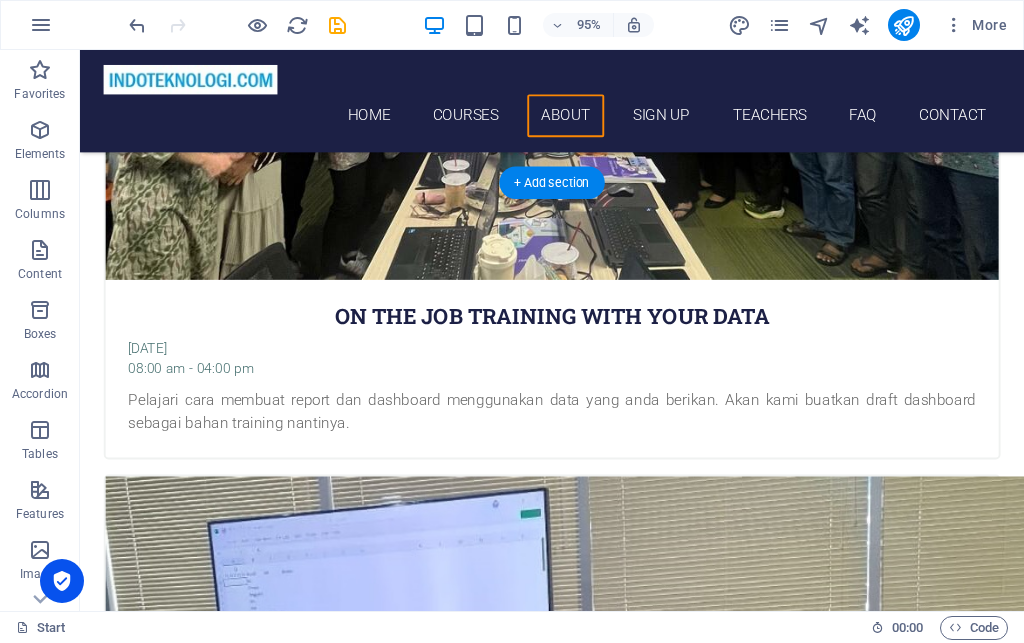 click at bounding box center (577, 4908) 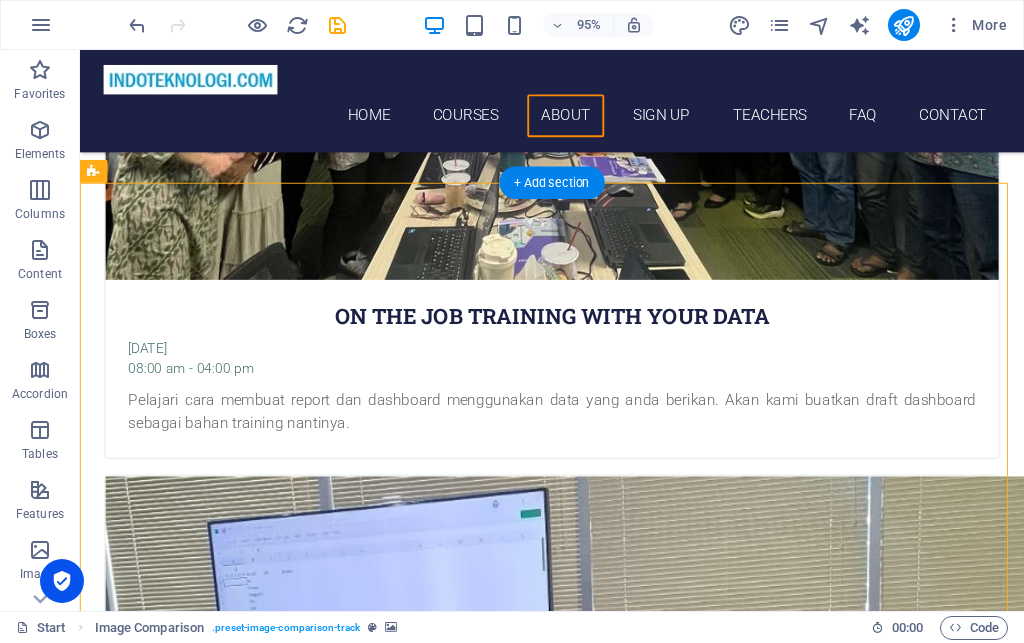 click at bounding box center (577, 4908) 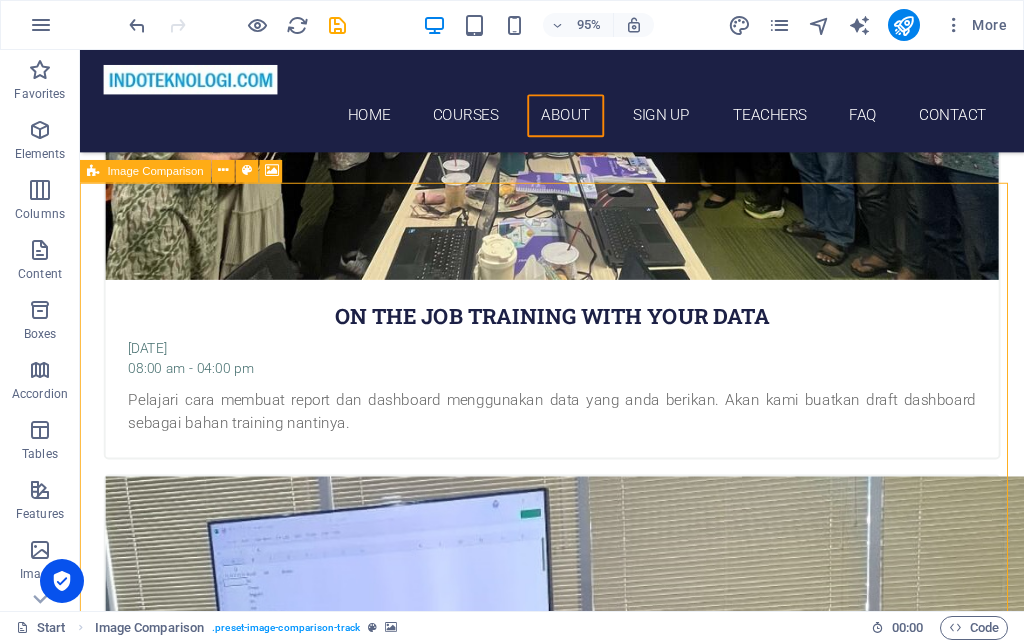 click at bounding box center [94, 171] 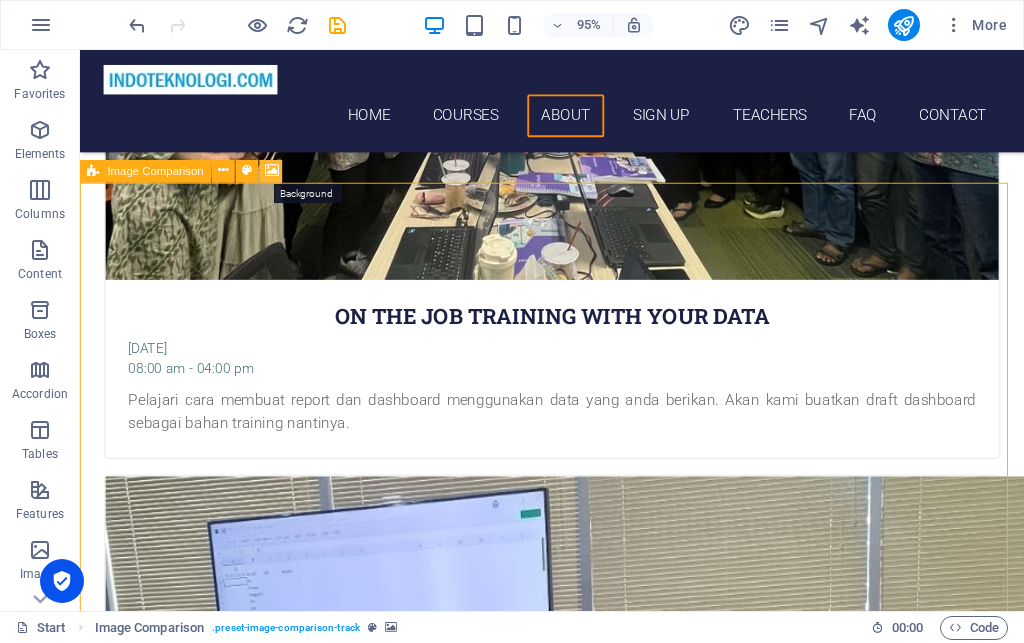 click at bounding box center (272, 171) 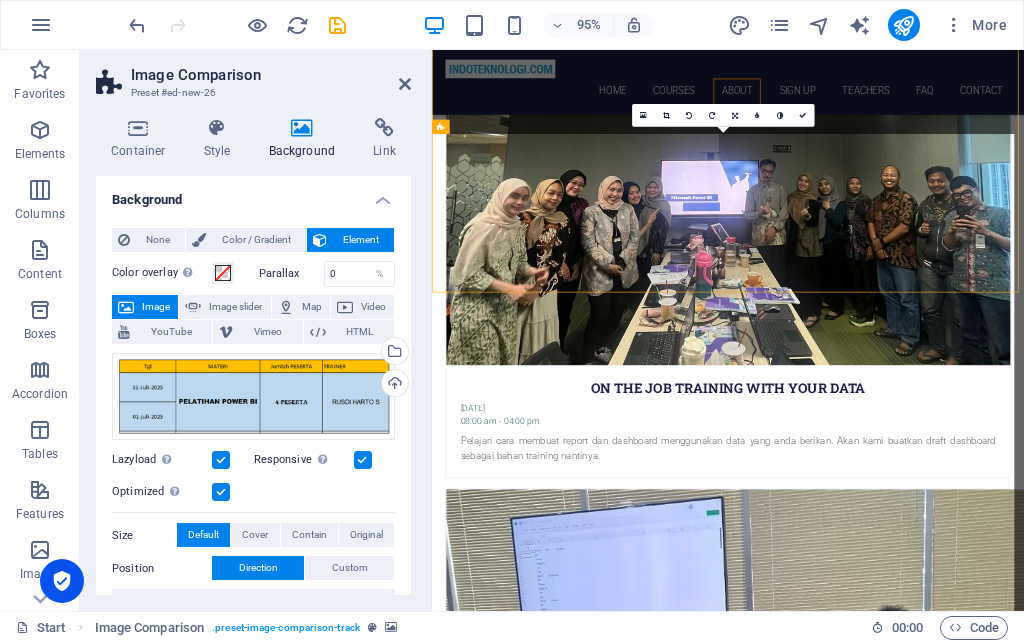 scroll, scrollTop: 4622, scrollLeft: 0, axis: vertical 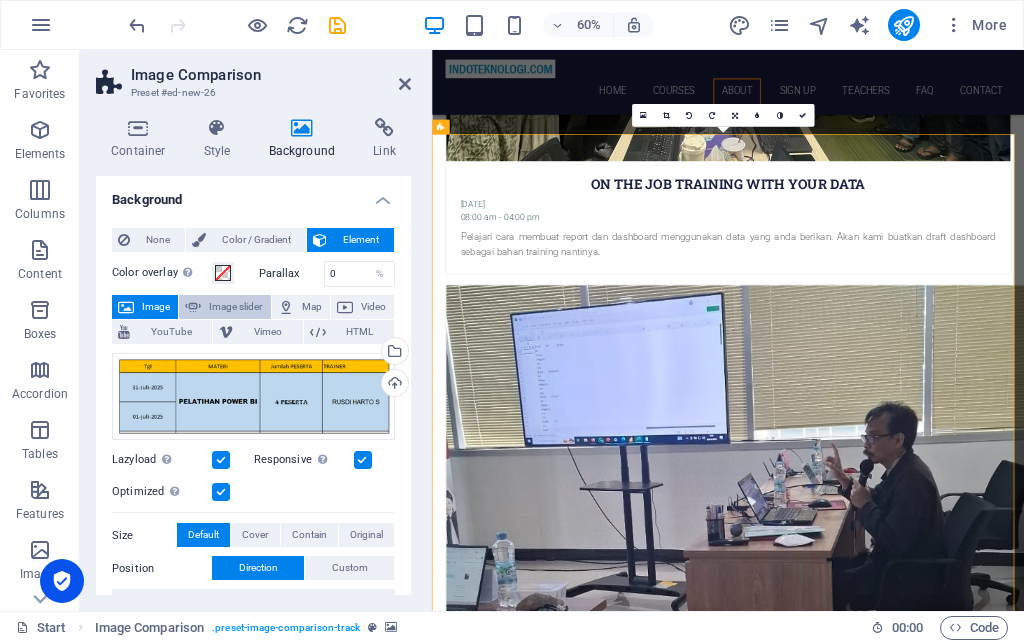 click on "Image slider" at bounding box center [235, 307] 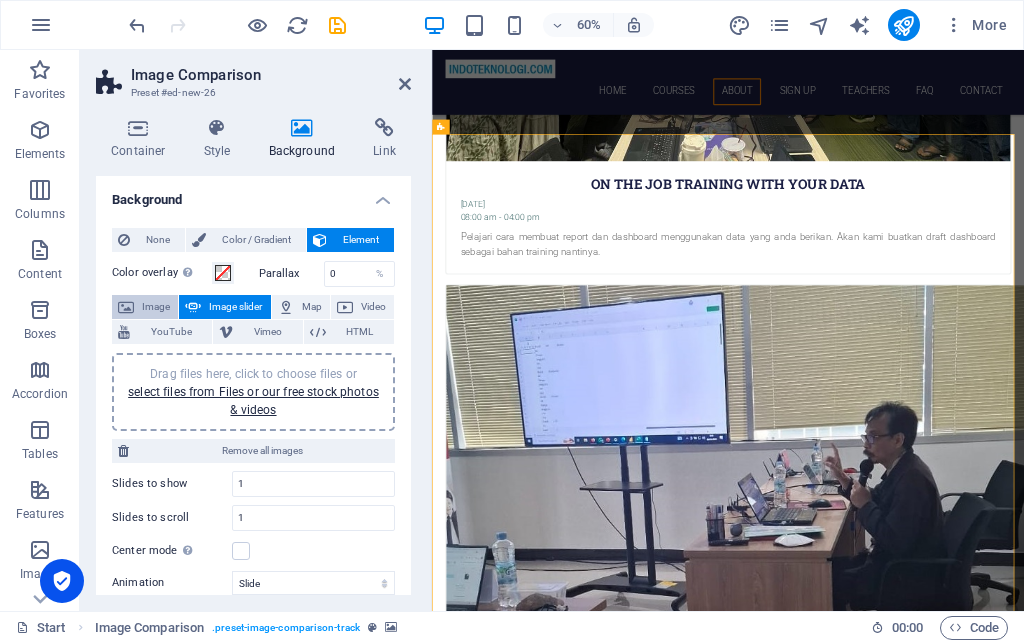 drag, startPoint x: 151, startPoint y: 307, endPoint x: 167, endPoint y: 336, distance: 33.12099 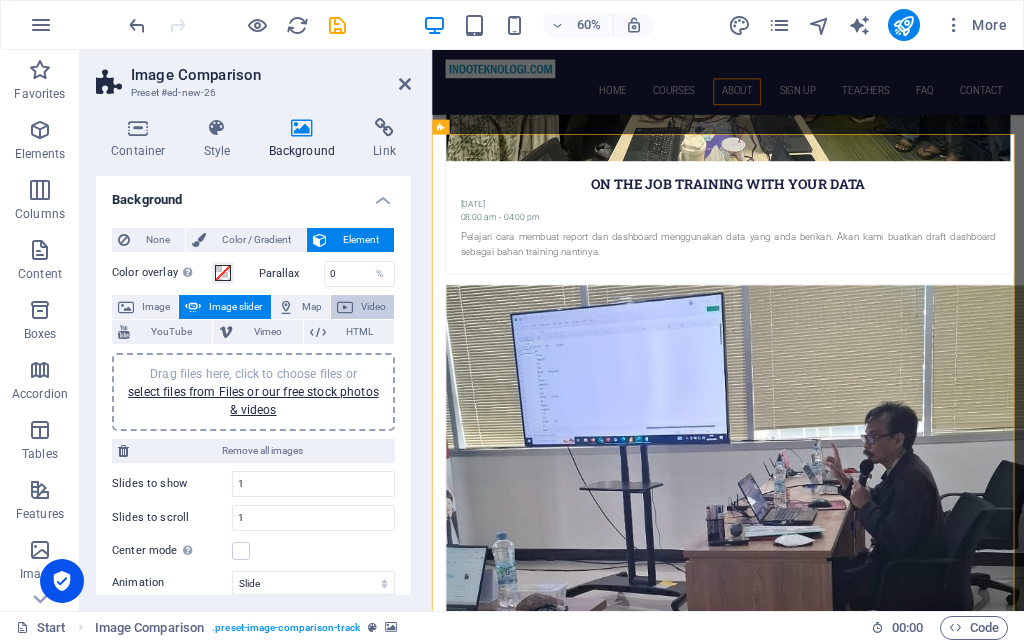click on "Image" at bounding box center (156, 307) 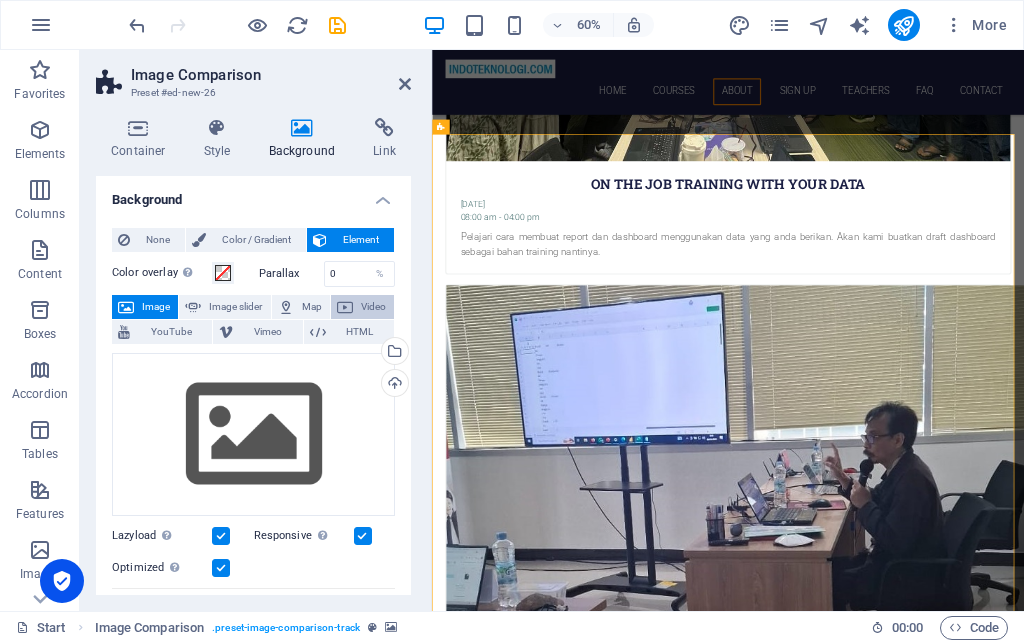 click on "Video" at bounding box center [373, 307] 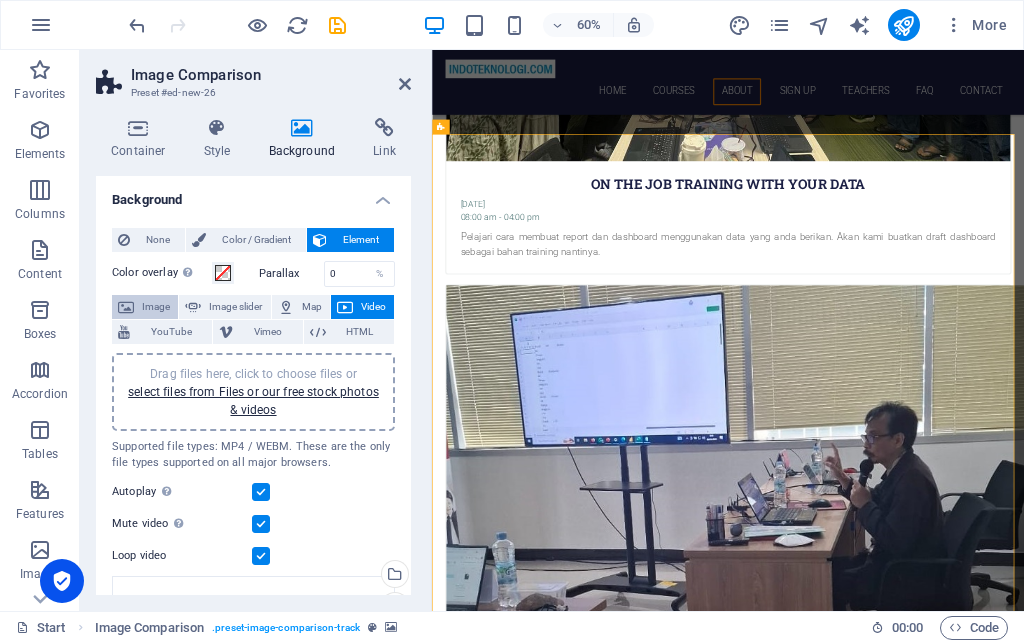 click on "Image" at bounding box center [156, 307] 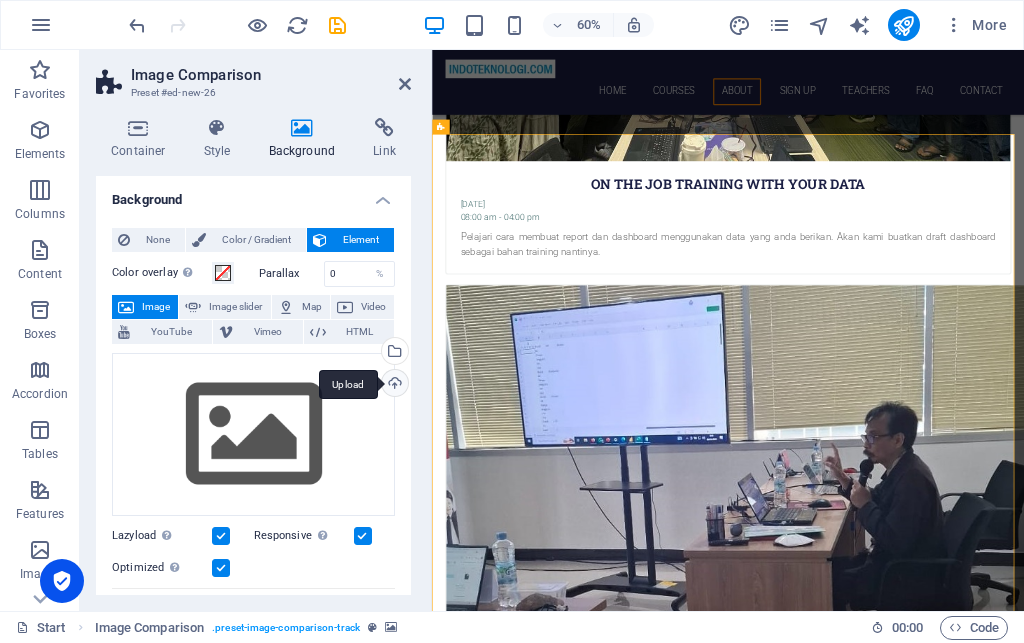 click on "Upload" at bounding box center [393, 385] 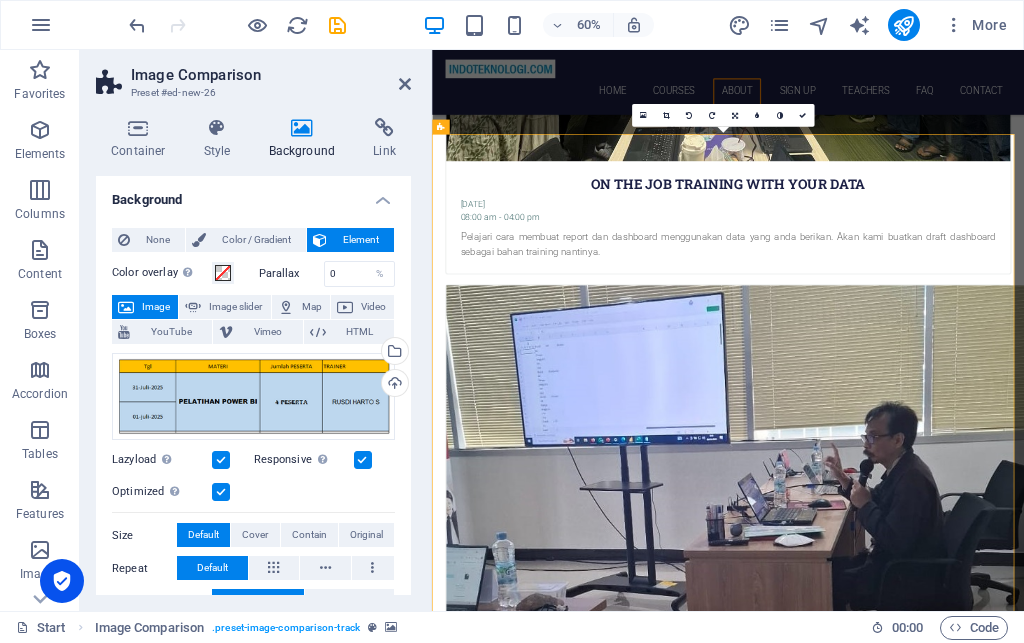 click at bounding box center [221, 460] 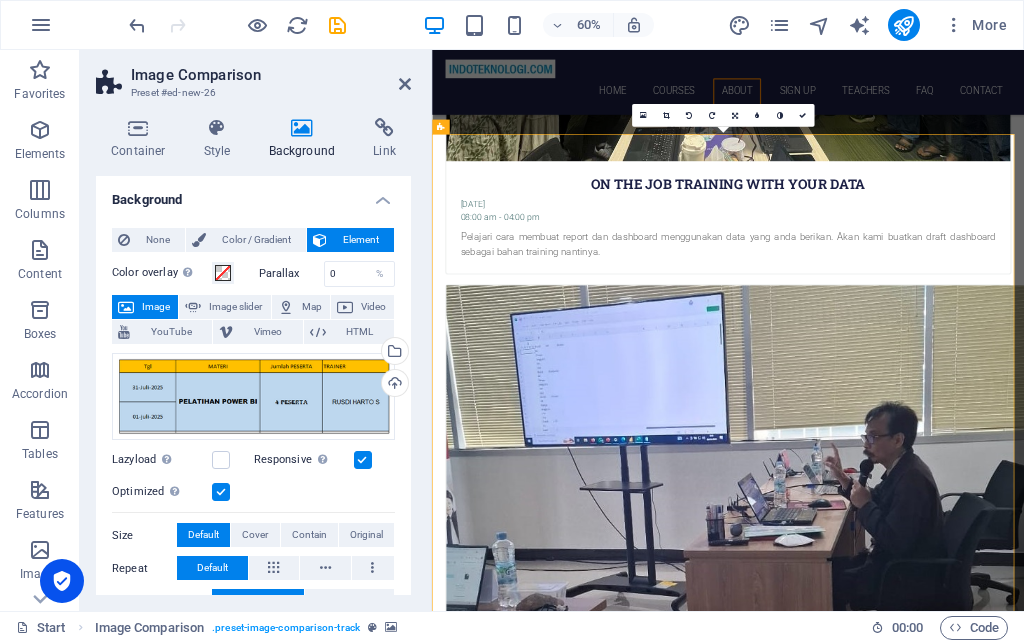 click at bounding box center (221, 492) 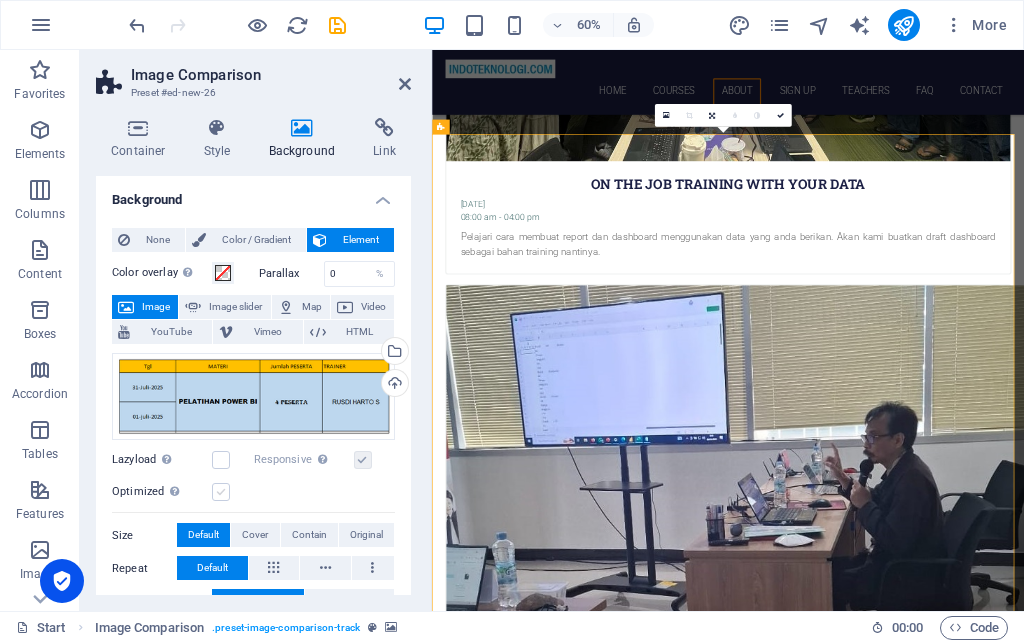 click at bounding box center (221, 492) 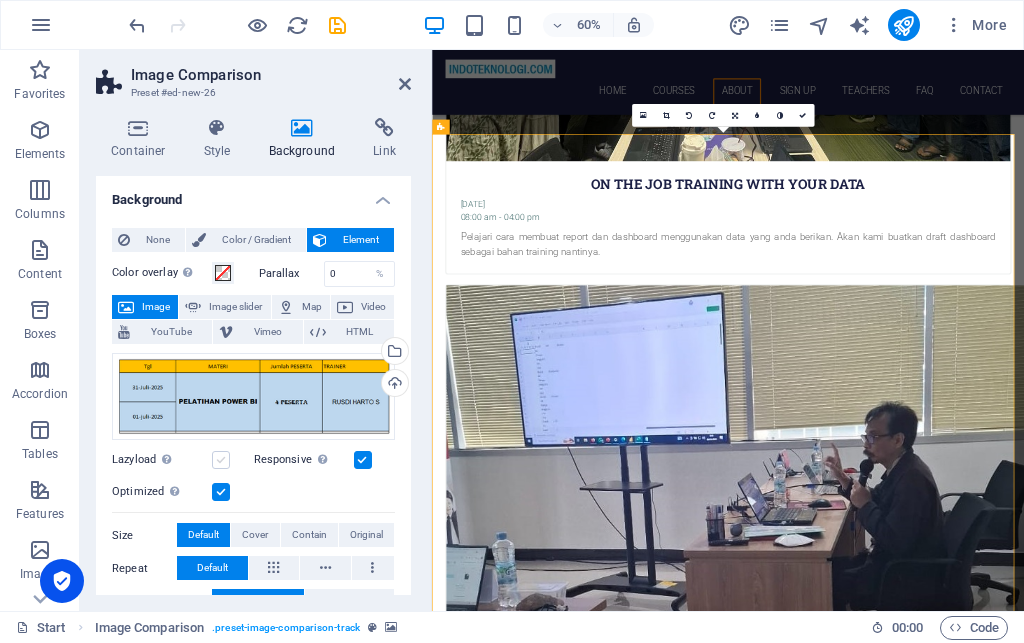 click at bounding box center [221, 460] 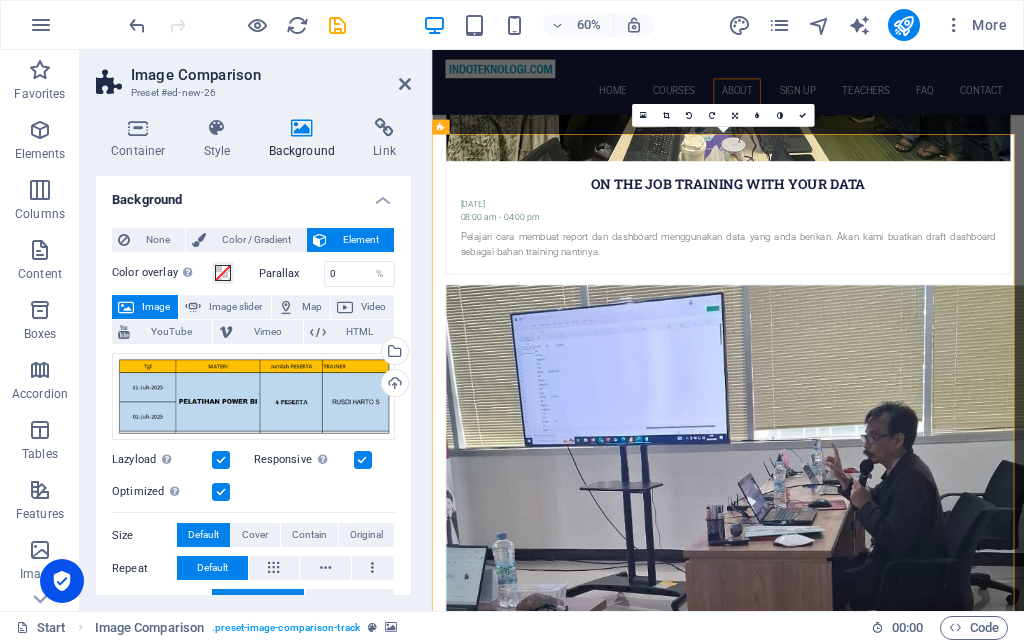click at bounding box center (363, 460) 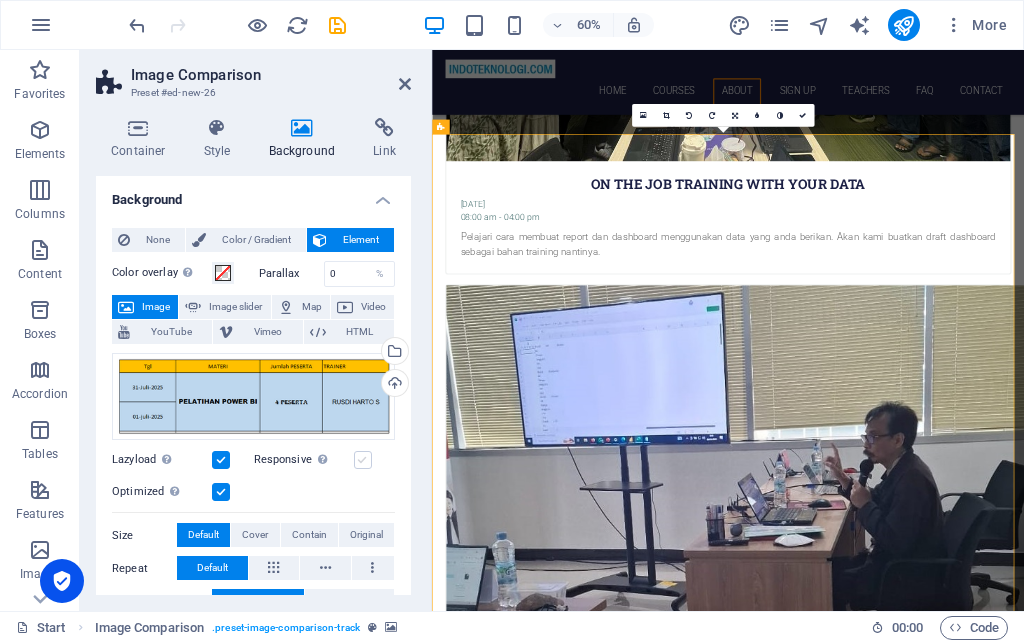 click at bounding box center (363, 460) 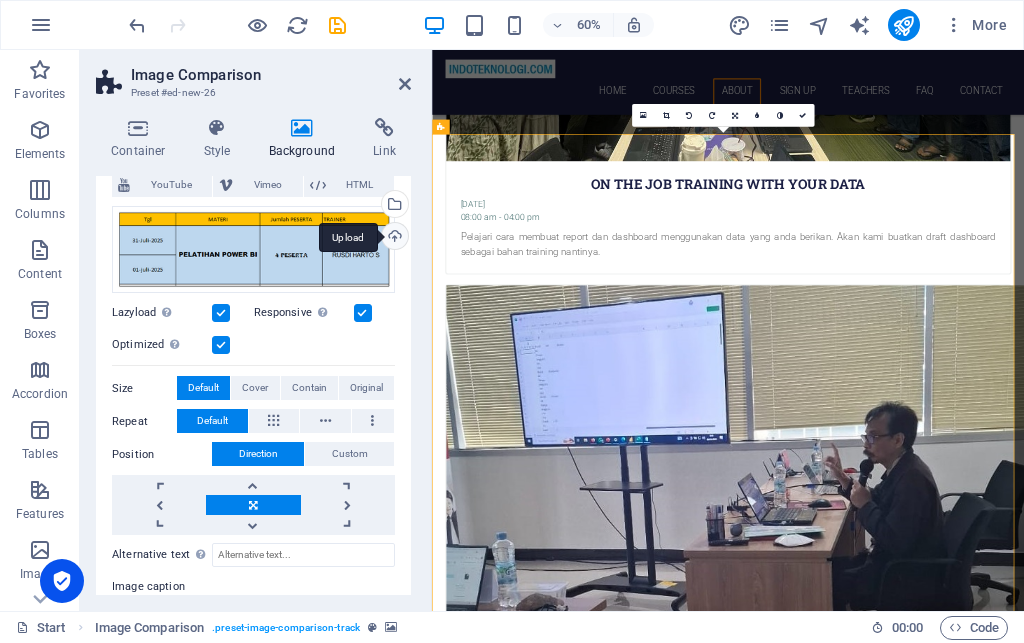 scroll, scrollTop: 180, scrollLeft: 0, axis: vertical 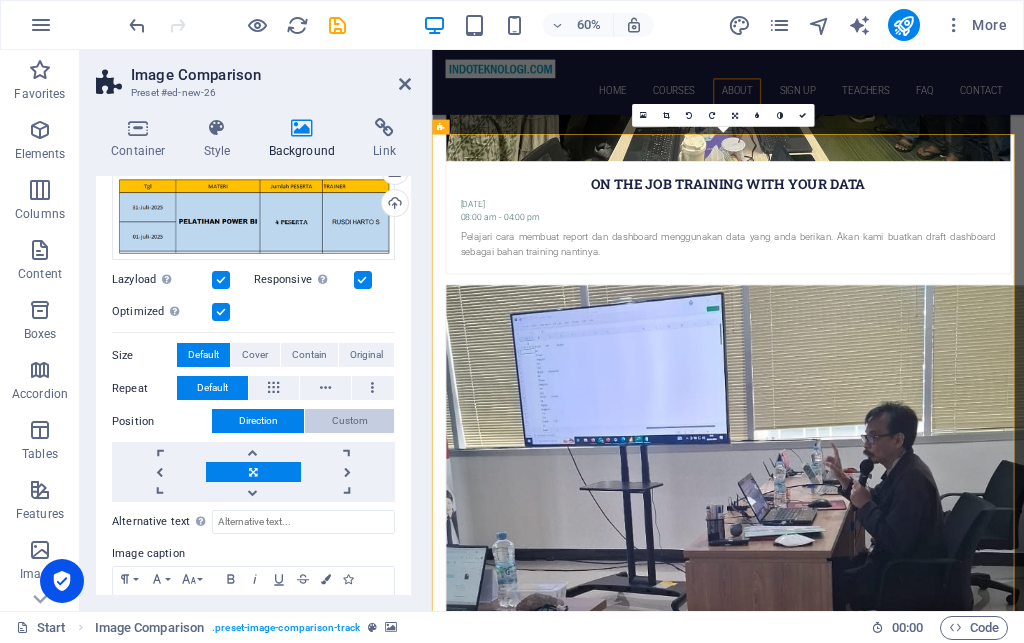click on "Custom" at bounding box center (350, 421) 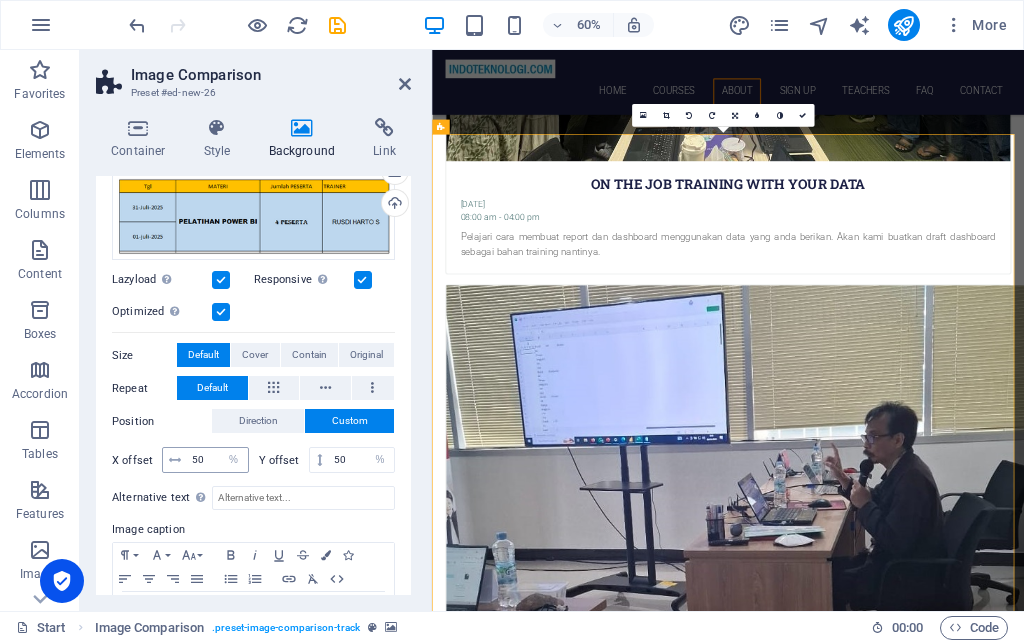 click at bounding box center (175, 460) 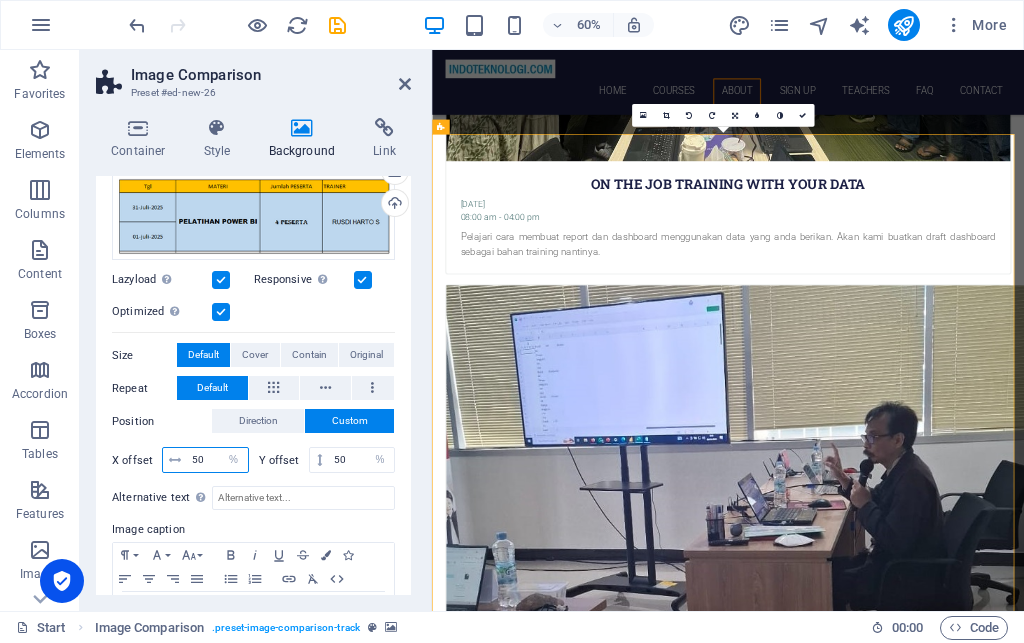 click on "50" at bounding box center (217, 460) 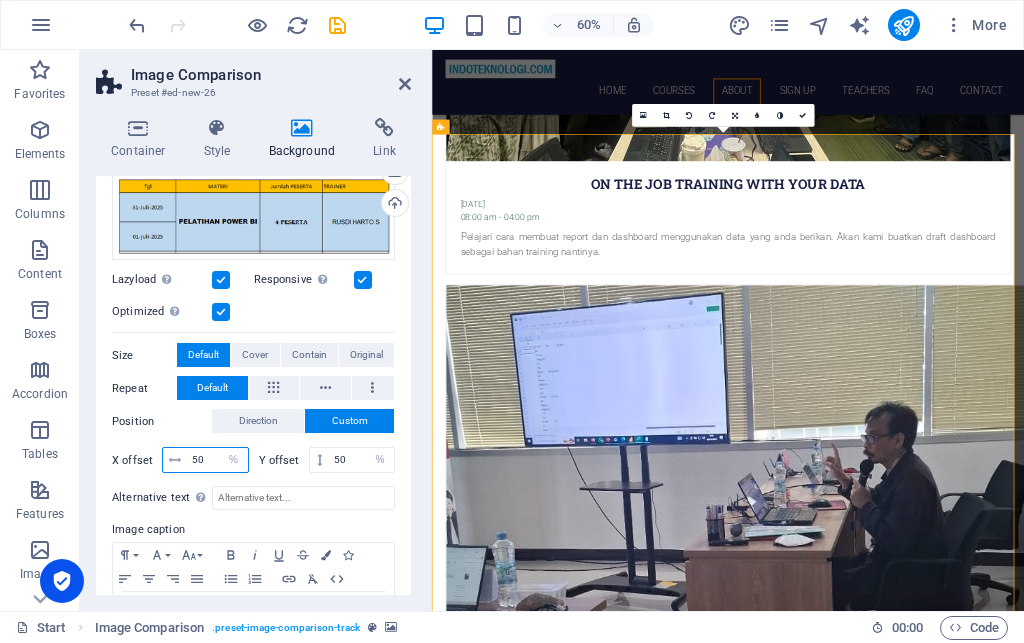 click on "50" at bounding box center (217, 460) 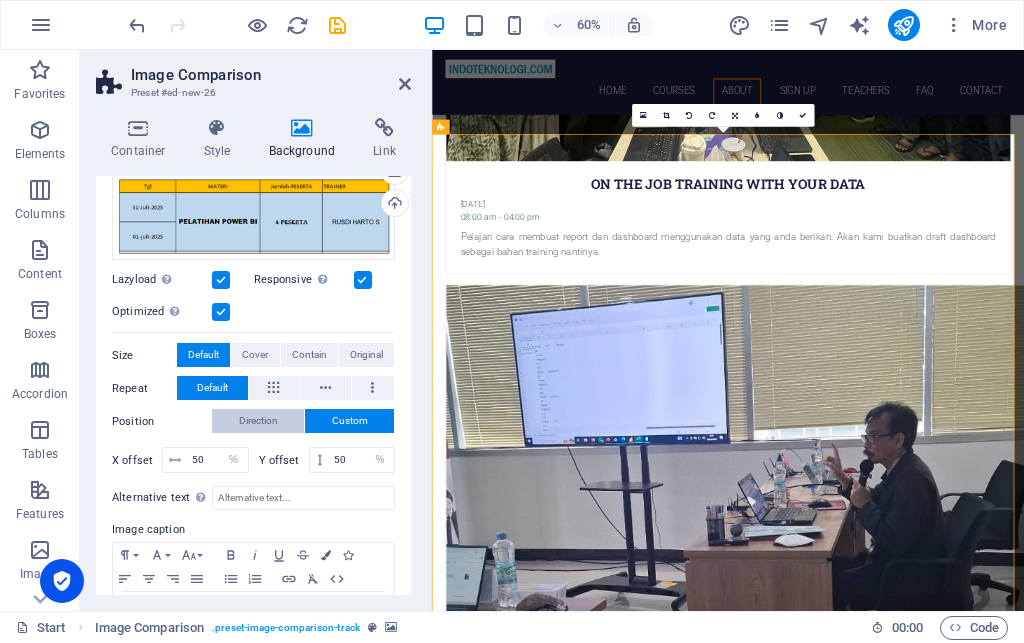 click on "Direction" at bounding box center [258, 421] 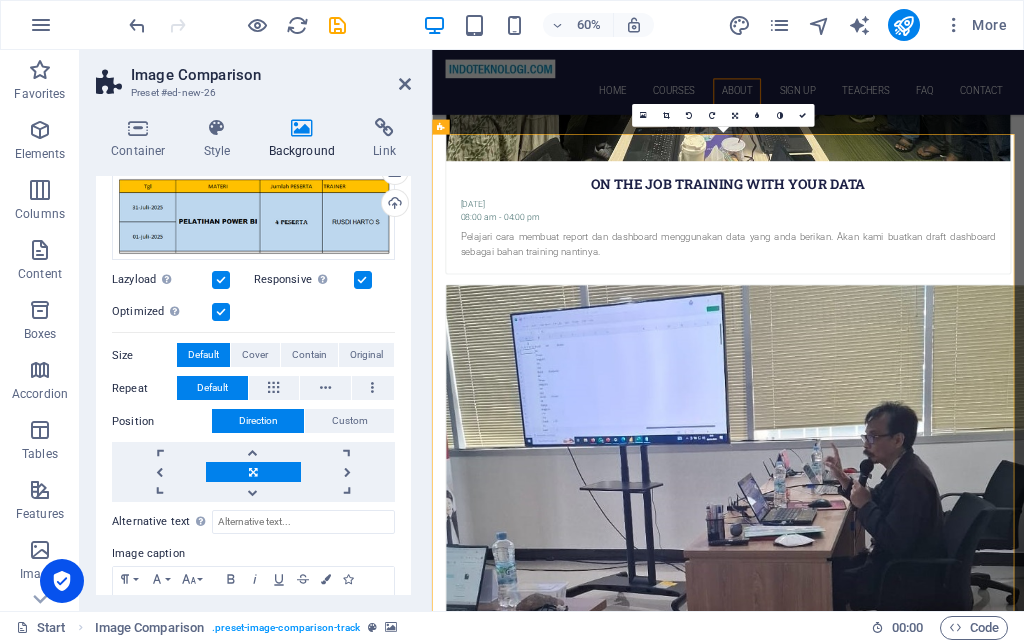 click at bounding box center [253, 472] 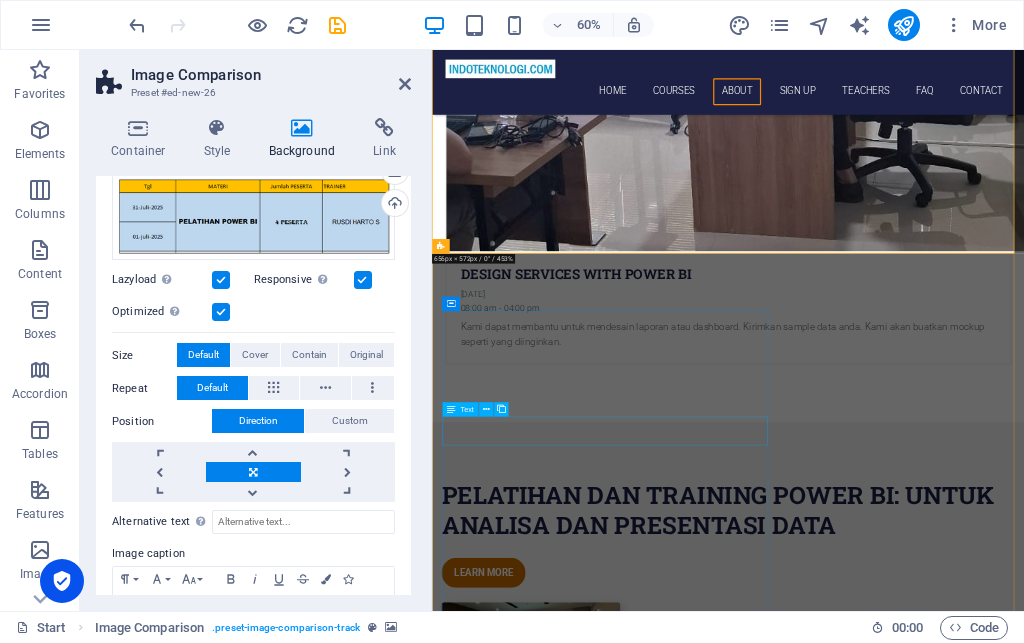 scroll, scrollTop: 5132, scrollLeft: 0, axis: vertical 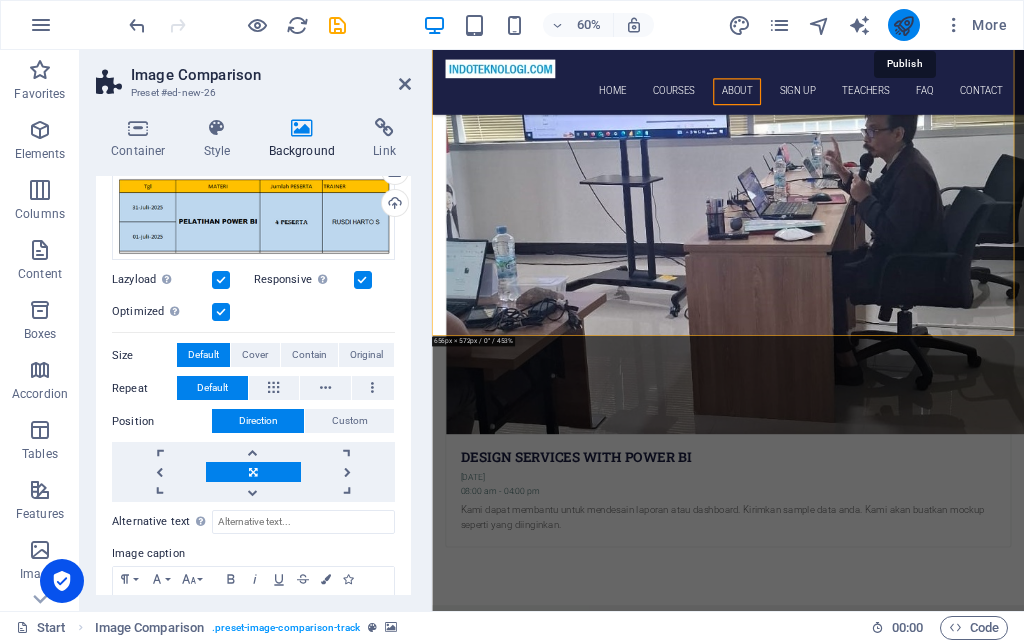 click at bounding box center [903, 25] 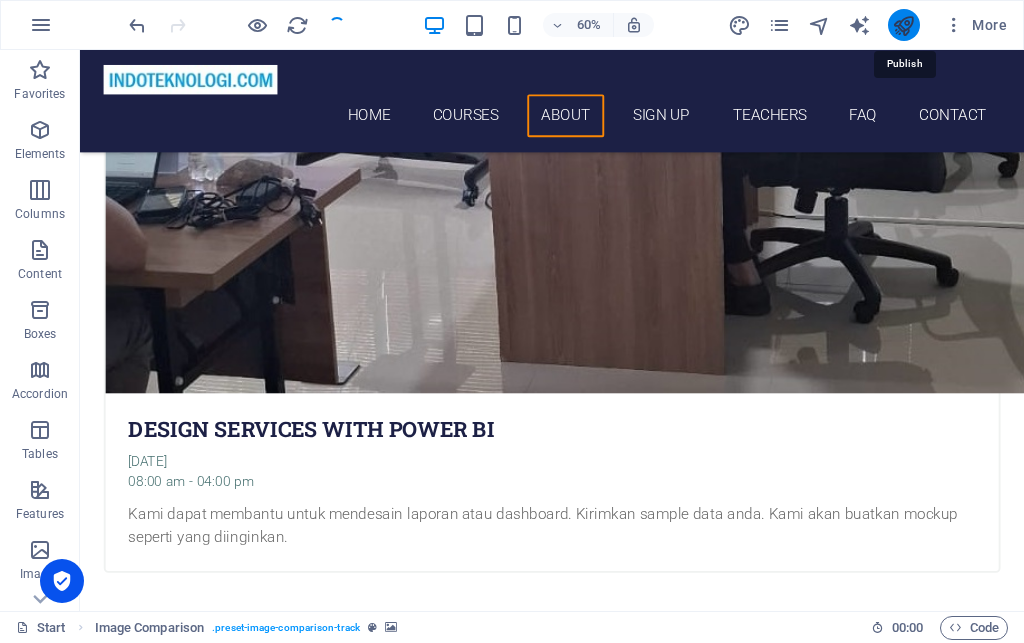 scroll, scrollTop: 4791, scrollLeft: 0, axis: vertical 